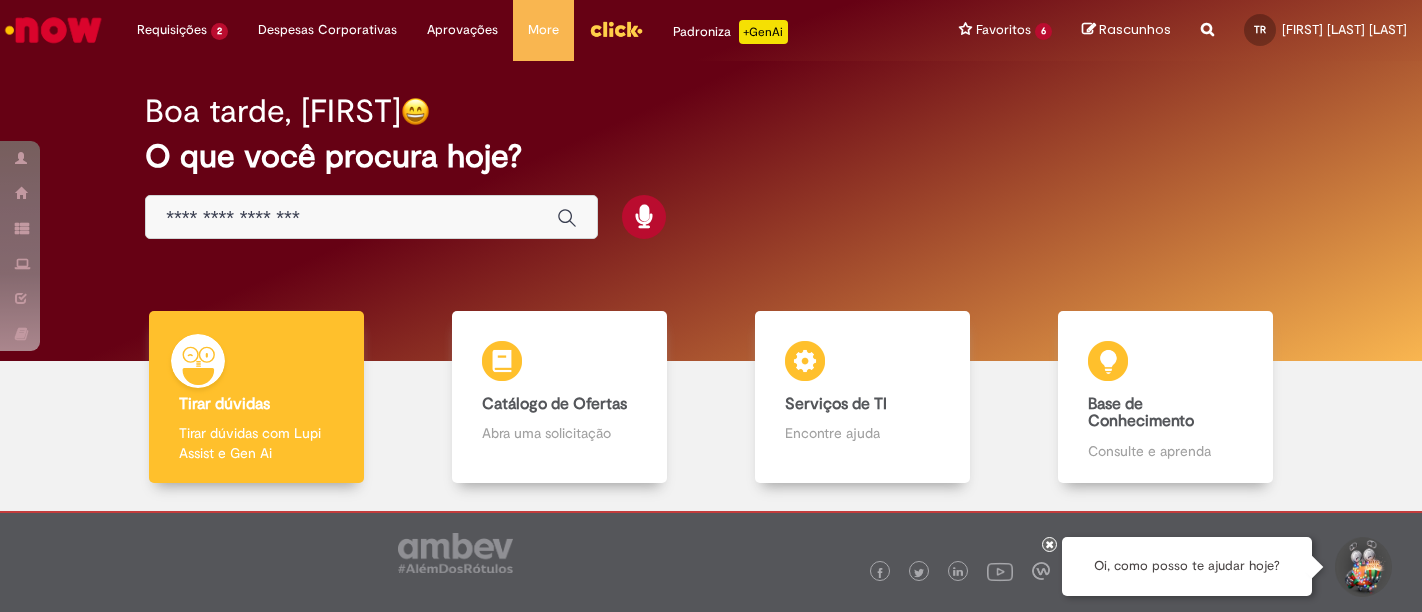scroll, scrollTop: 0, scrollLeft: 0, axis: both 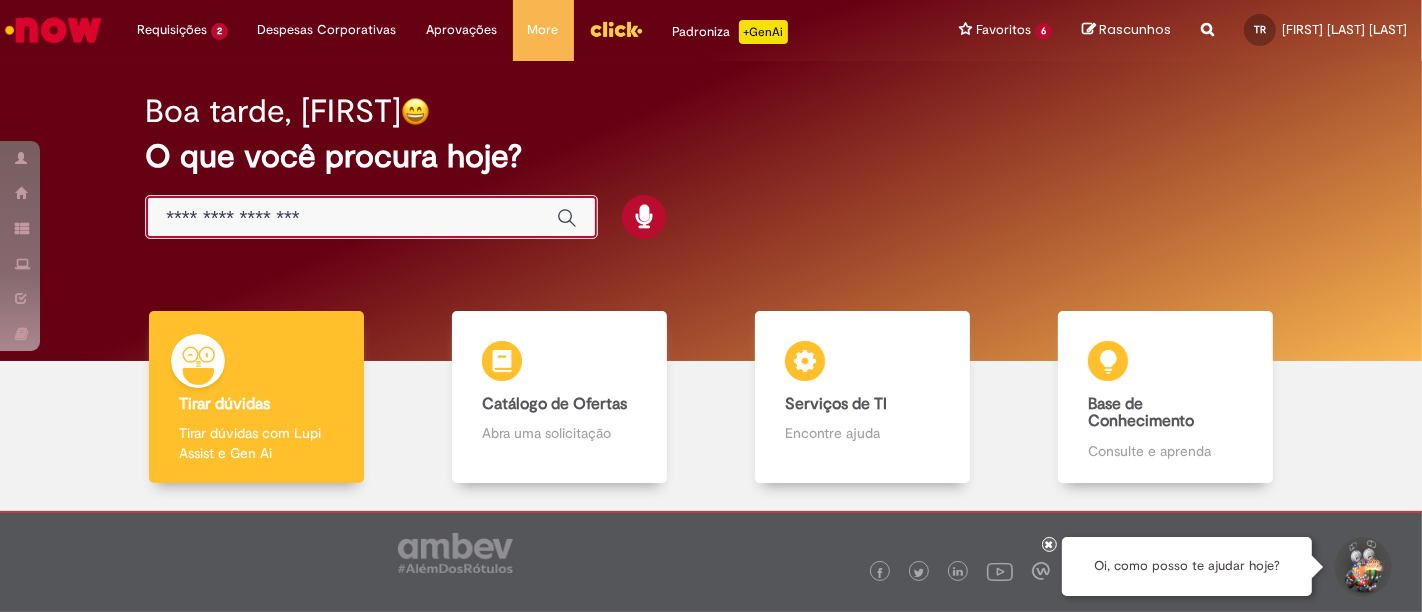 click at bounding box center (351, 218) 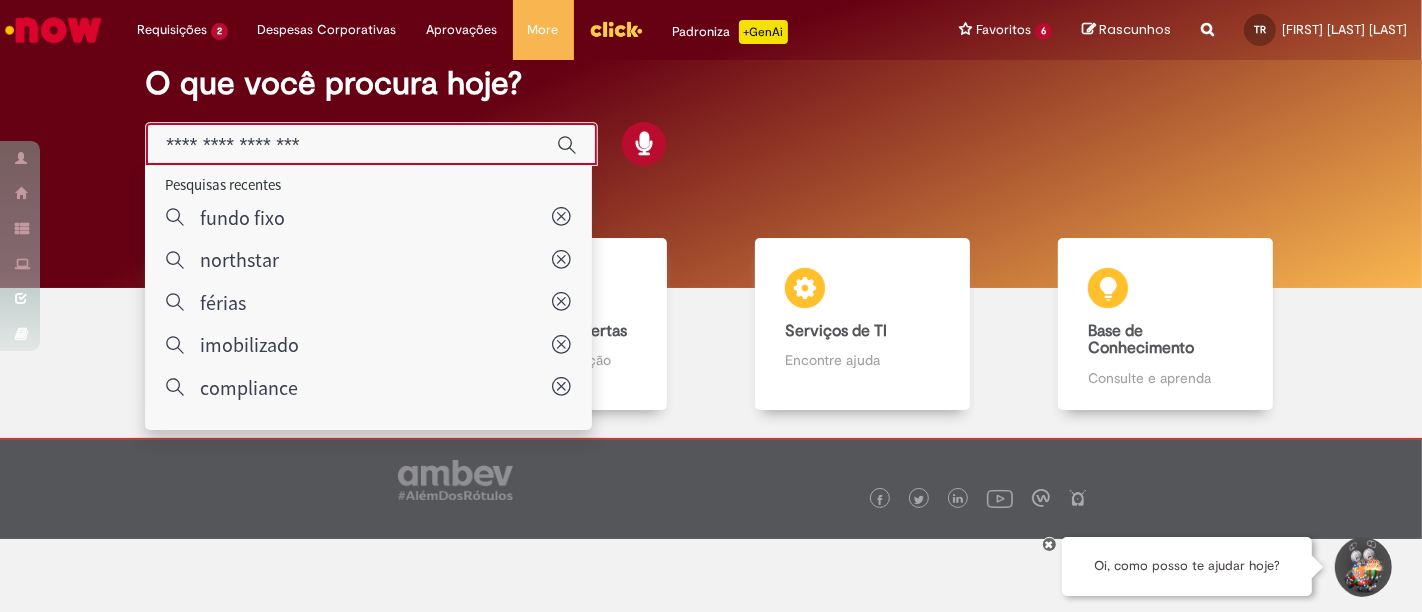 scroll, scrollTop: 94, scrollLeft: 0, axis: vertical 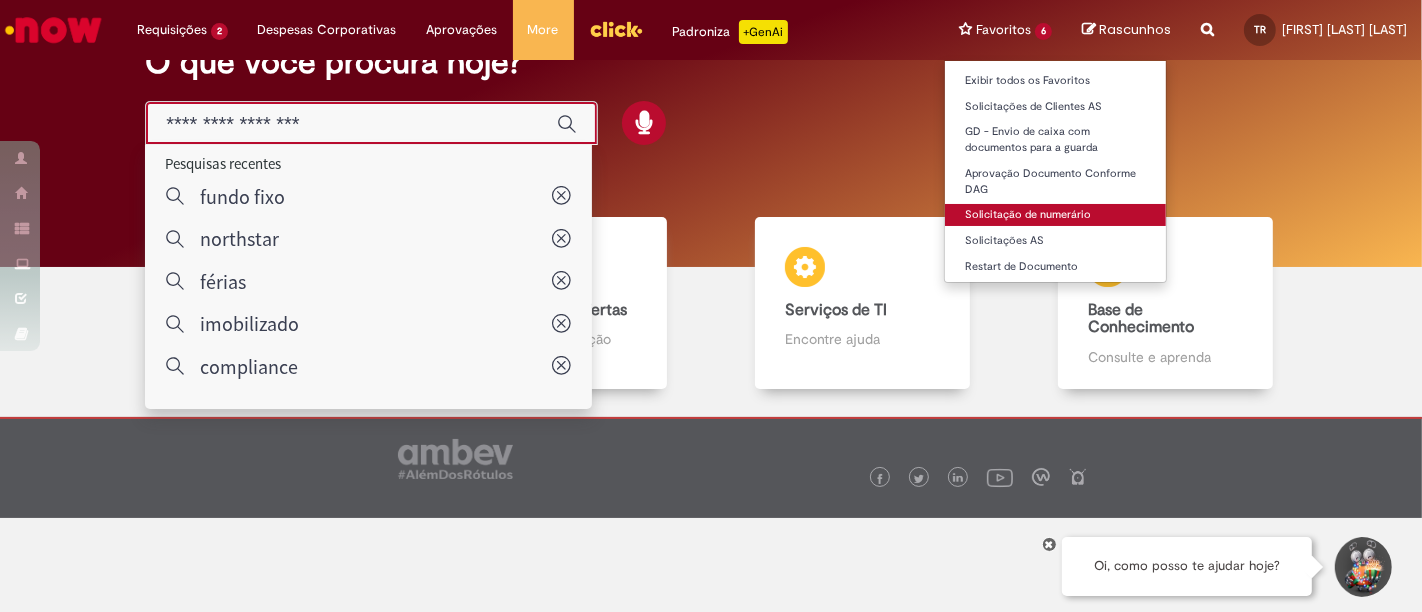 click on "Solicitação de numerário" at bounding box center [1055, 215] 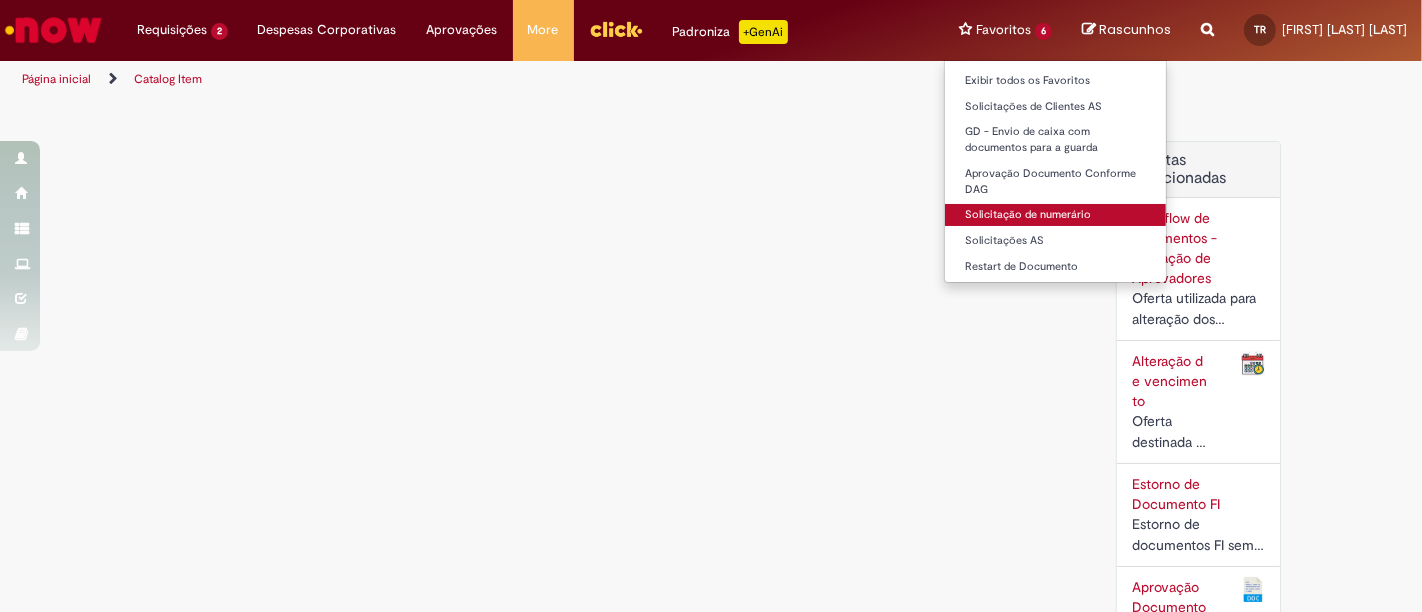 scroll, scrollTop: 0, scrollLeft: 0, axis: both 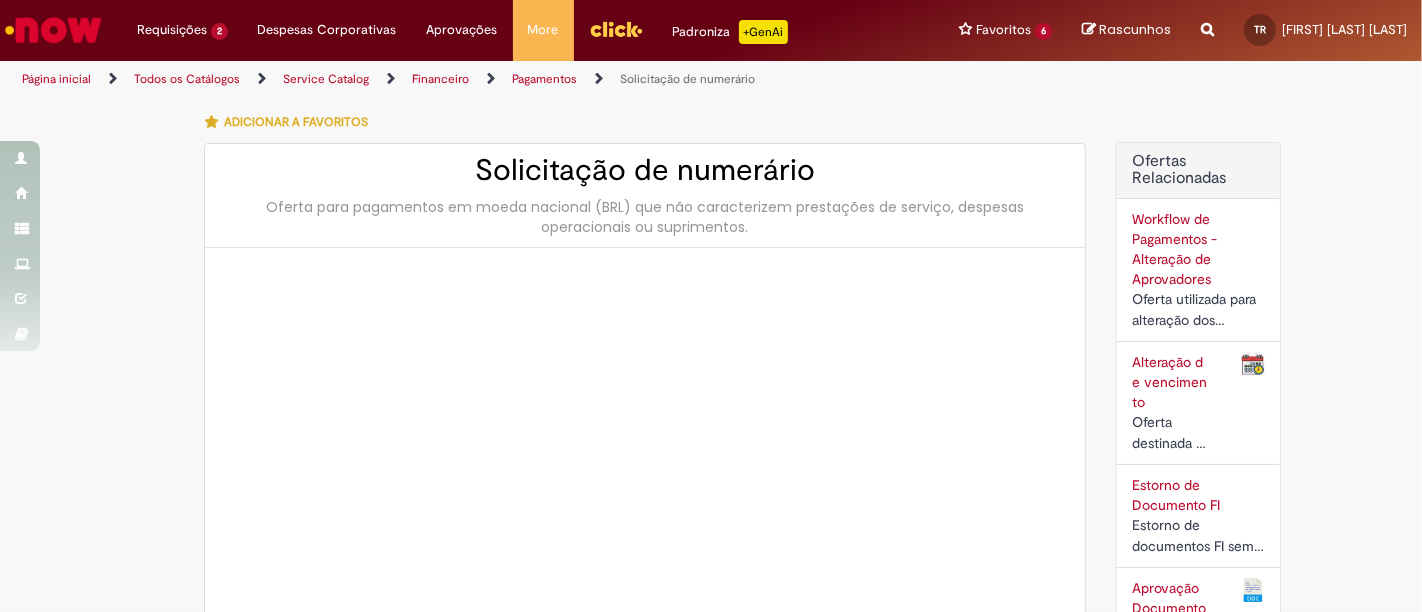 type on "********" 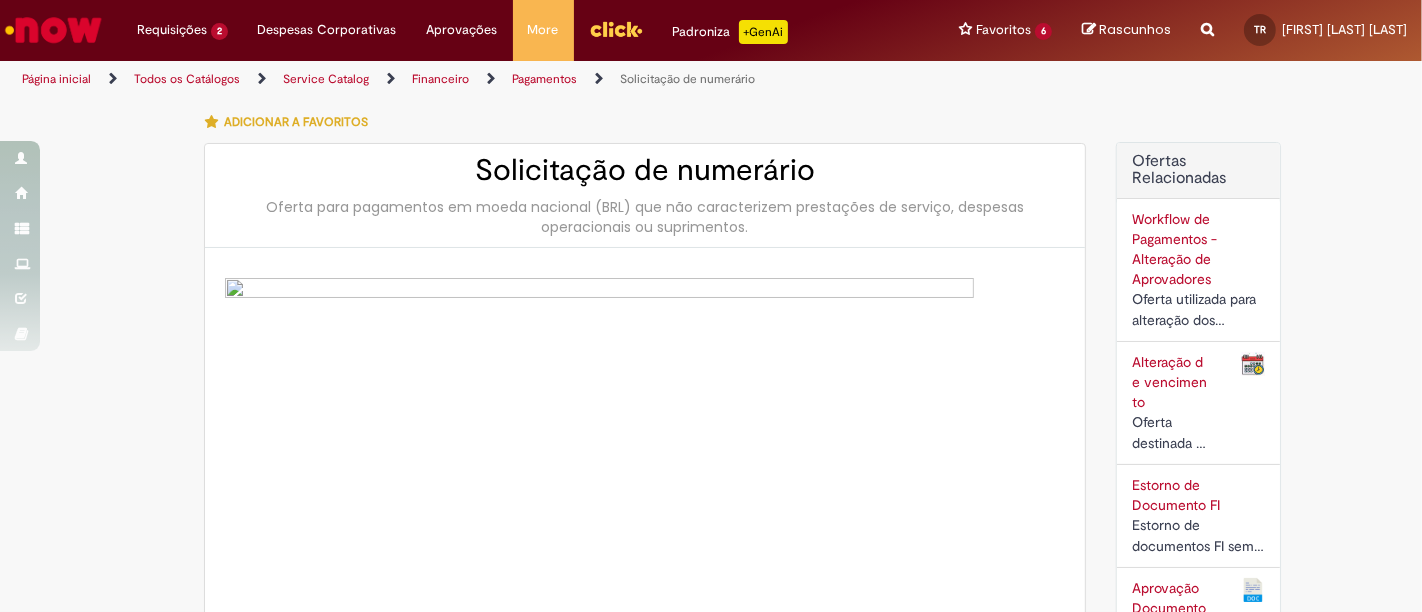 type on "**********" 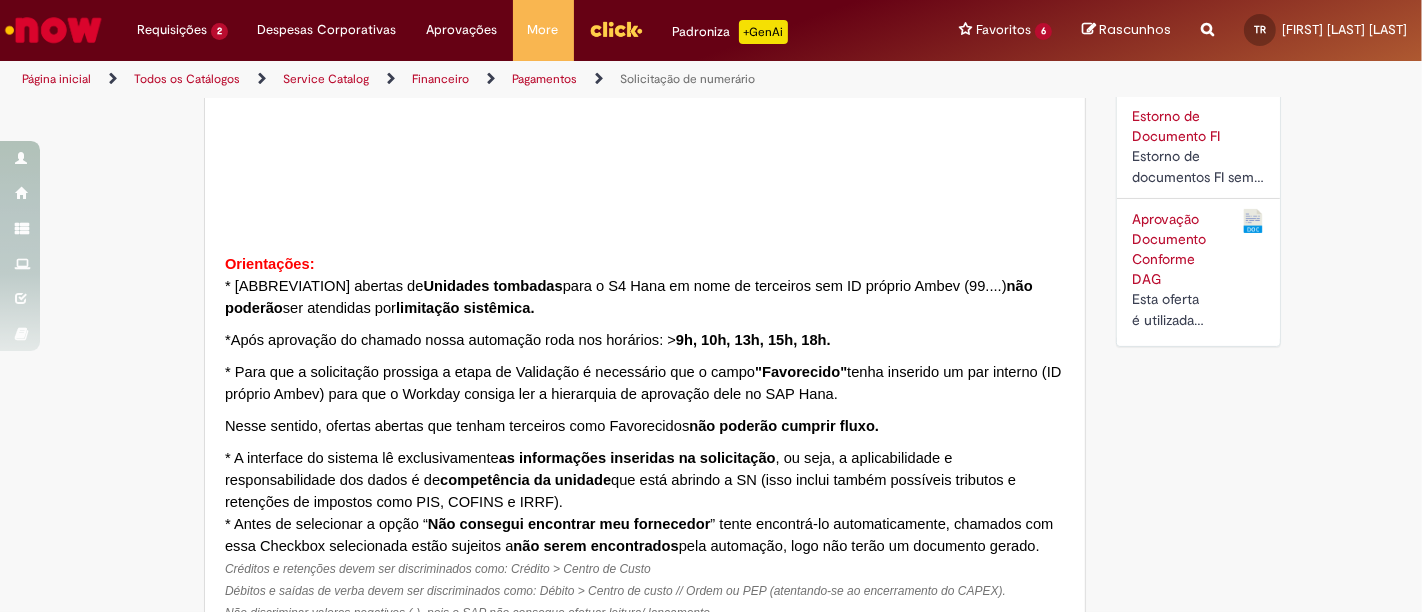 type on "**********" 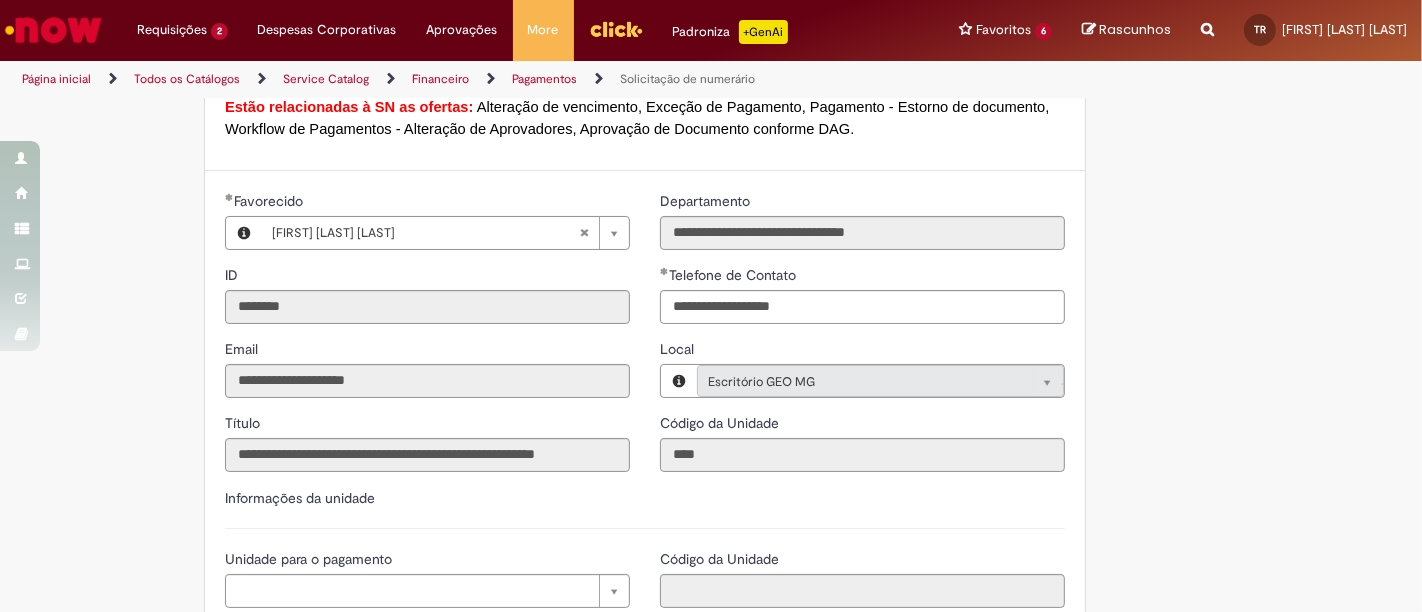 scroll, scrollTop: 2000, scrollLeft: 0, axis: vertical 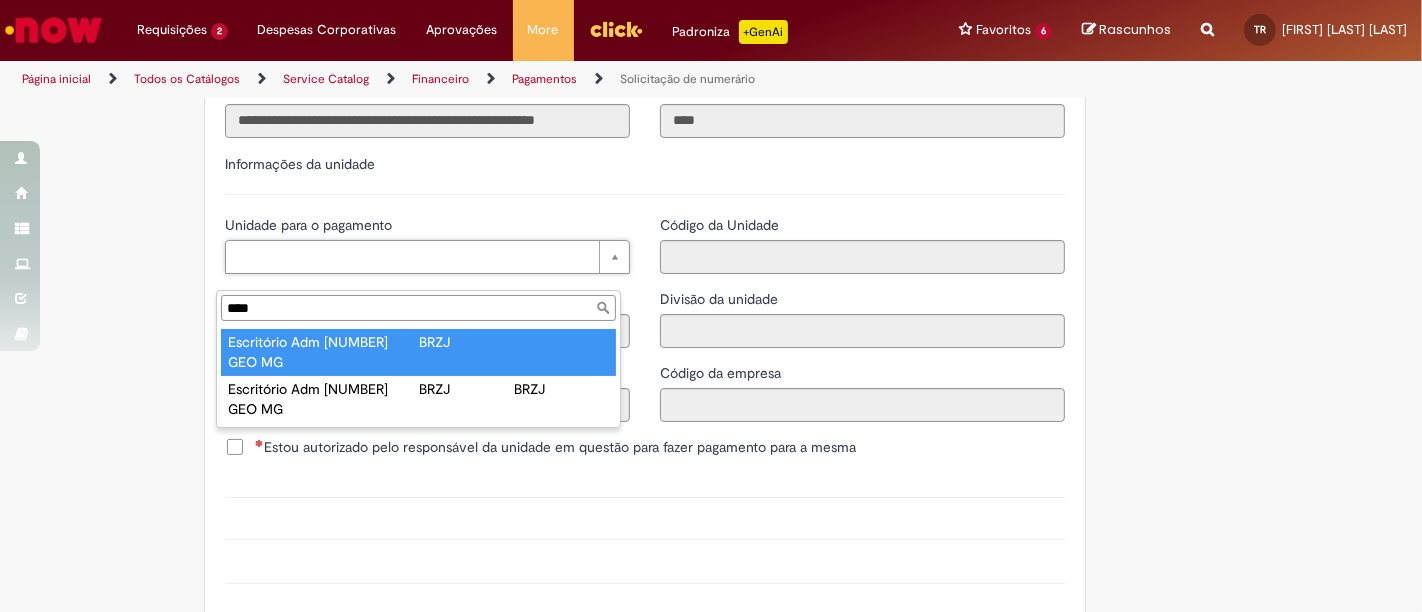 type on "****" 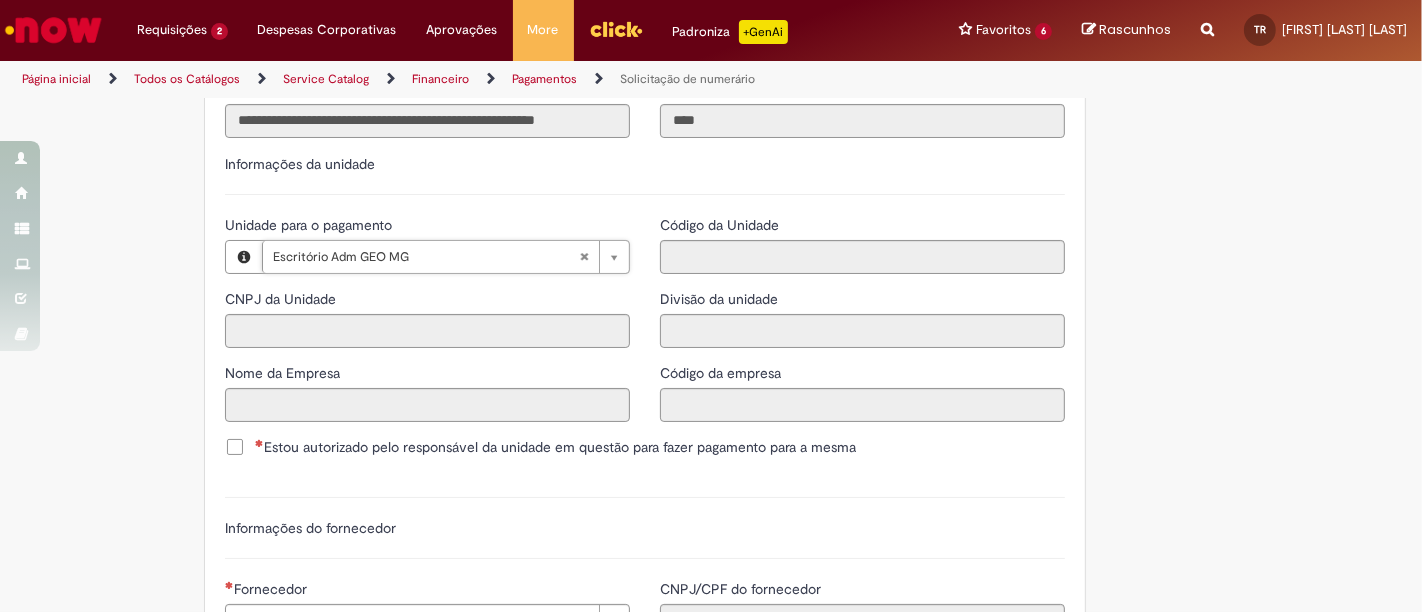 type on "**********" 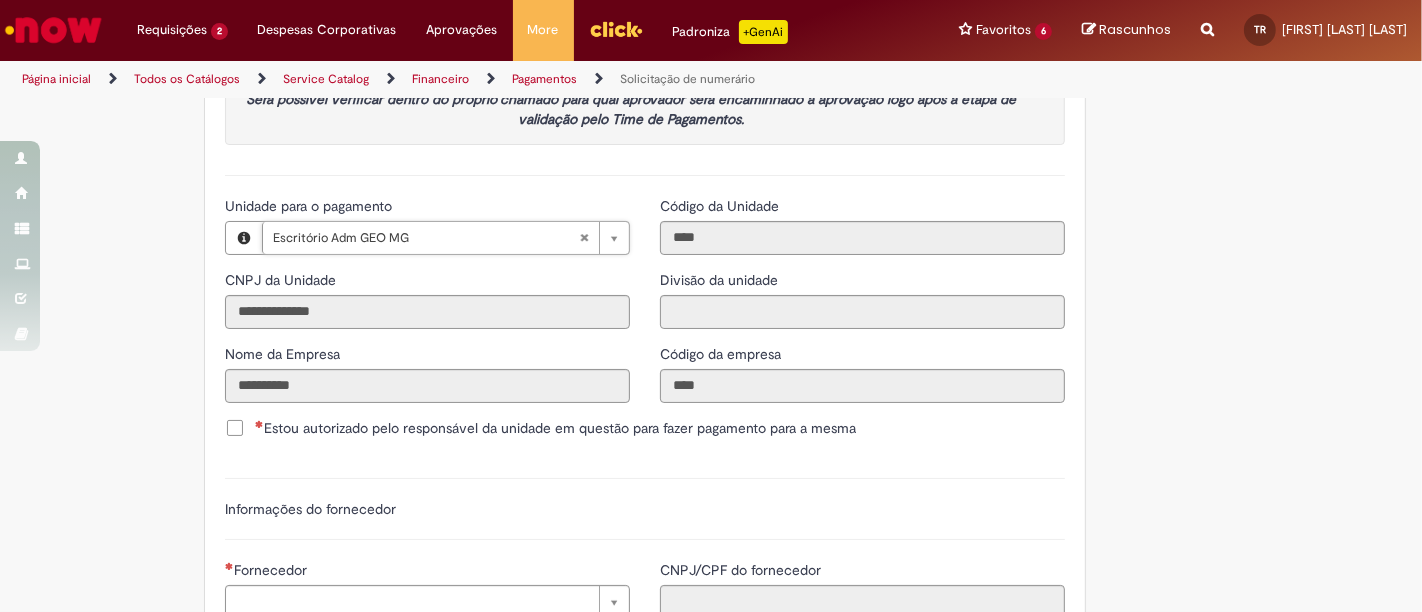 scroll, scrollTop: 2444, scrollLeft: 0, axis: vertical 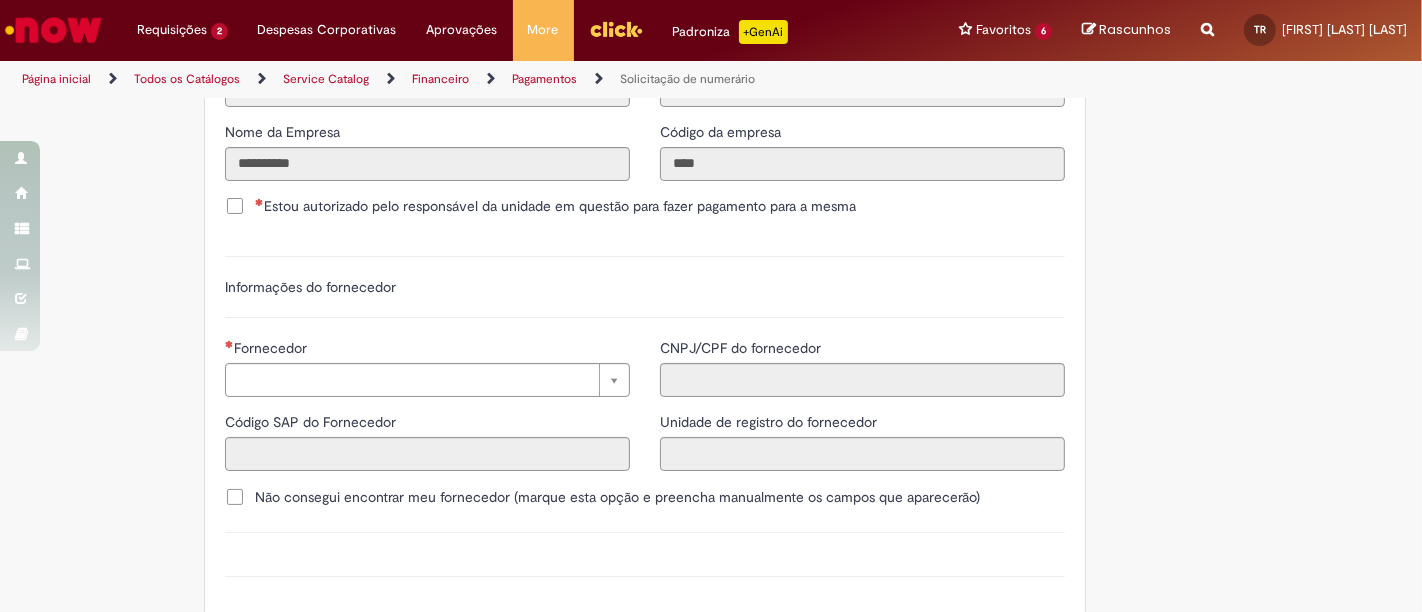 click on "Estou autorizado pelo responsável da unidade em questão para fazer pagamento para a mesma" at bounding box center (555, 206) 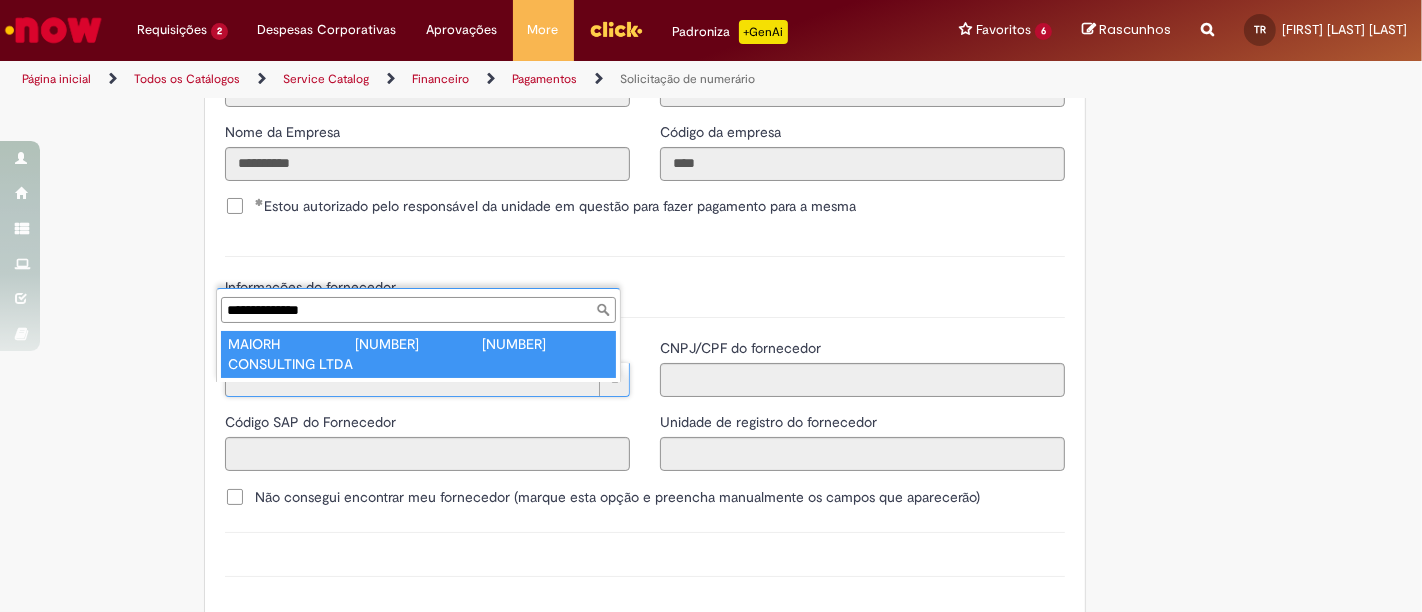 type on "**********" 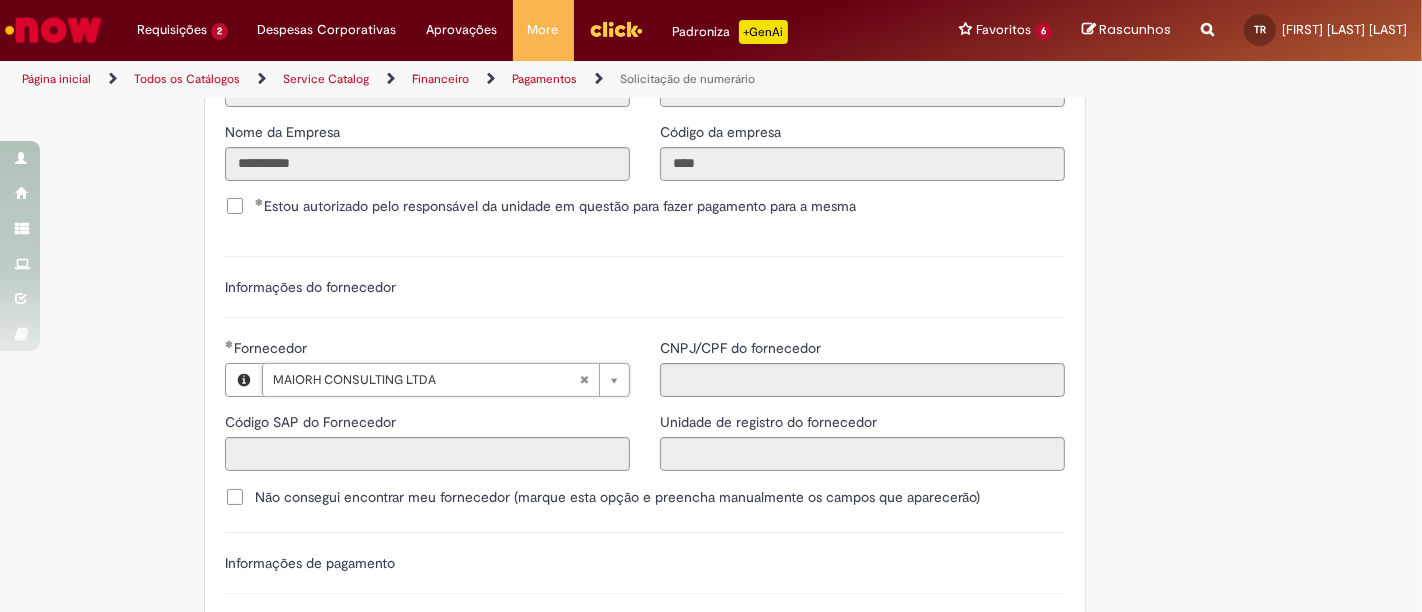 type on "******" 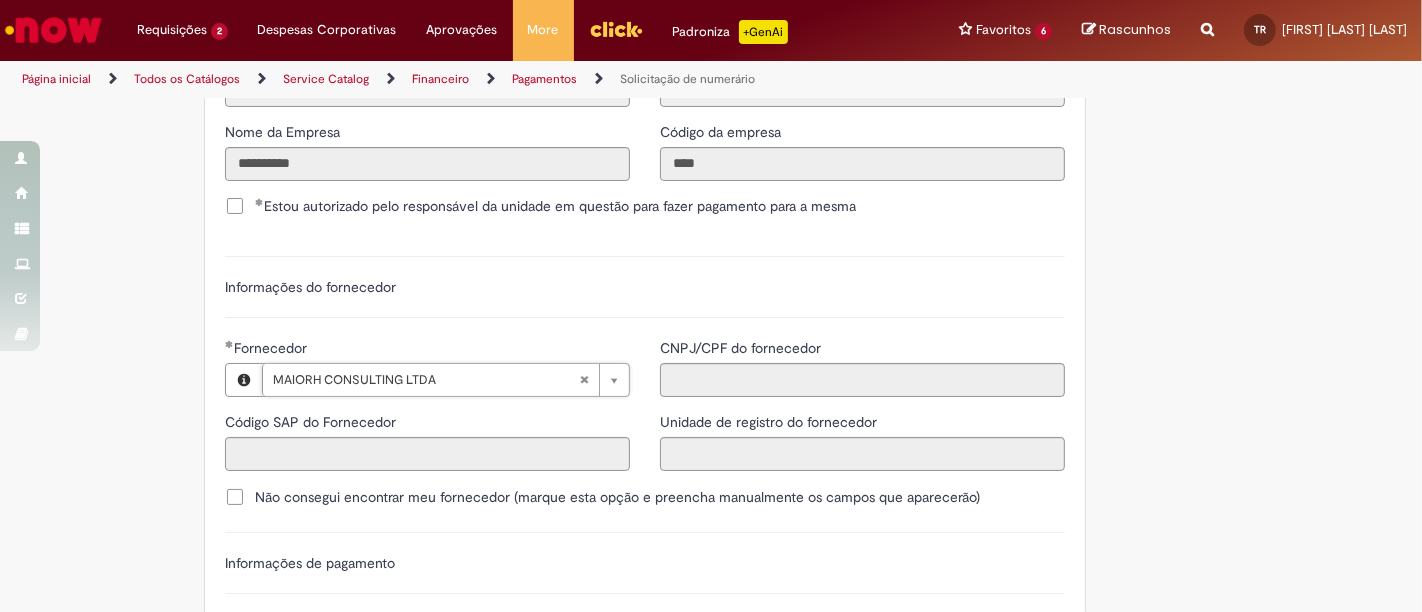 type on "**********" 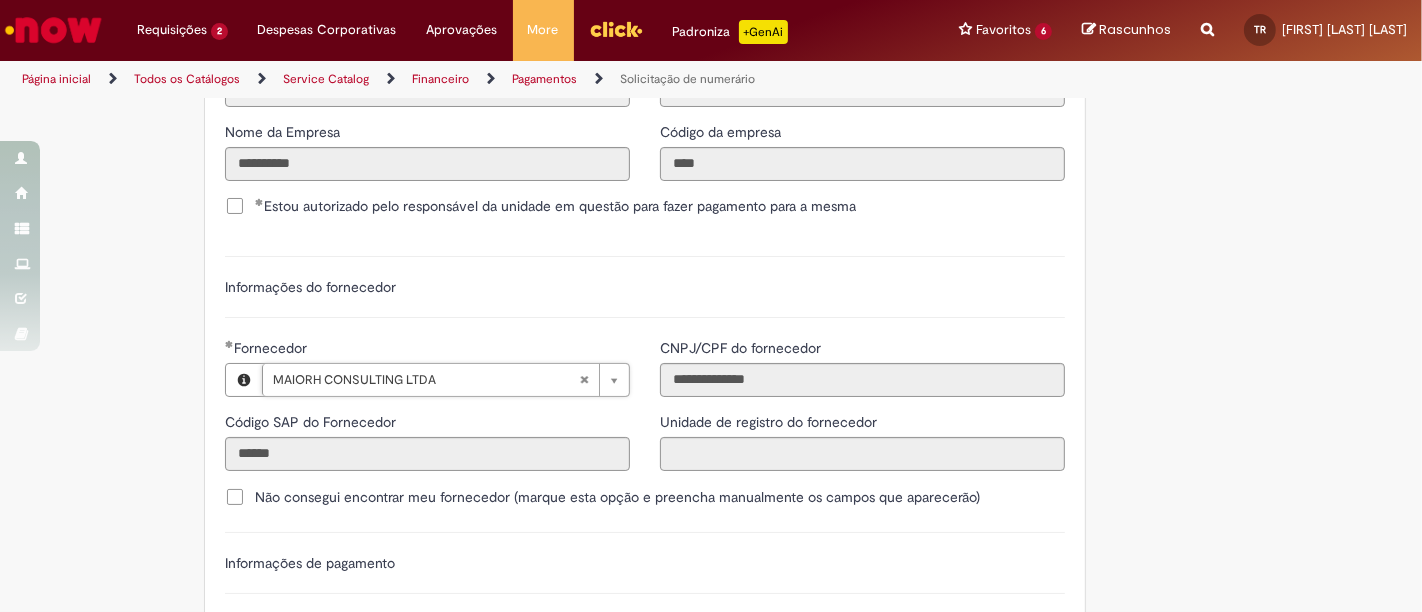 click on "[FIRST] [LAST] [LAST] [LAST]" at bounding box center (613, -547) 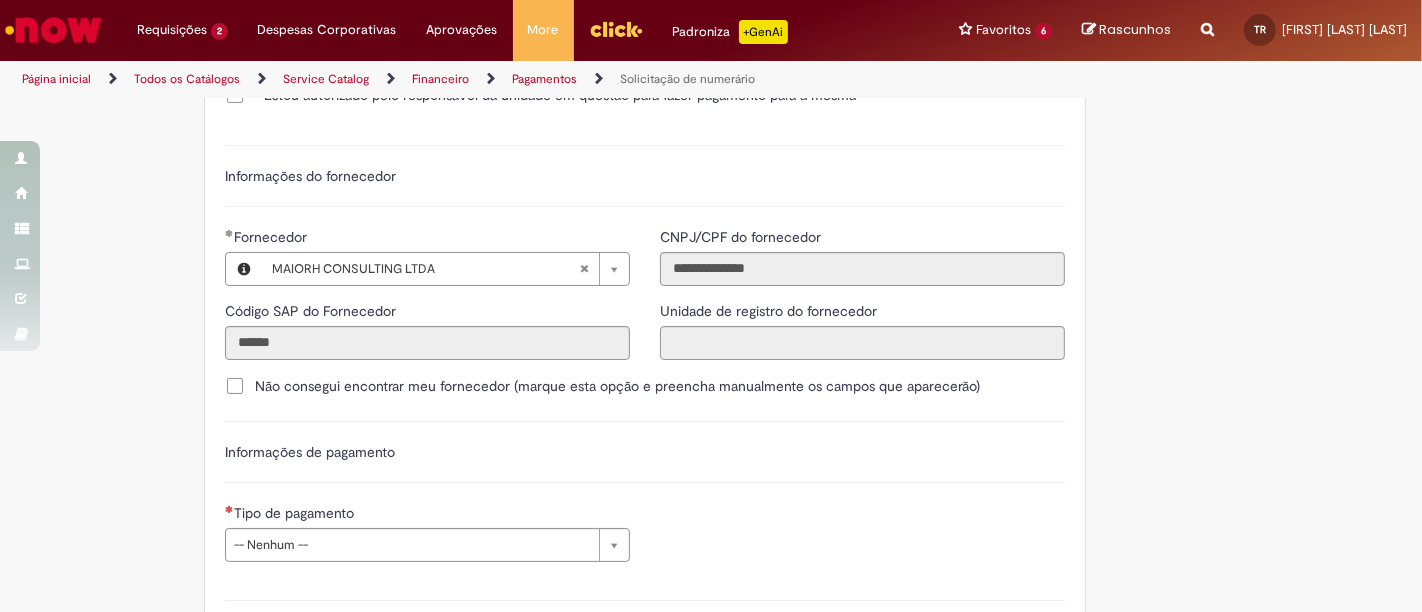 scroll, scrollTop: 2666, scrollLeft: 0, axis: vertical 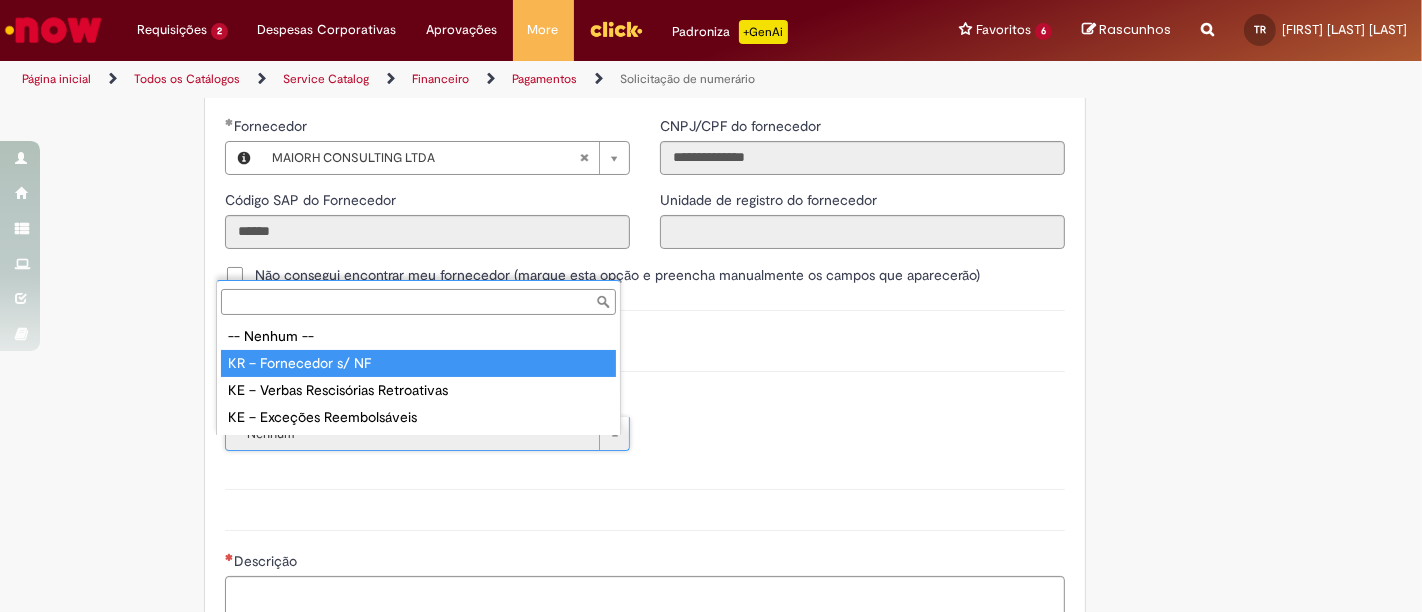 type on "**********" 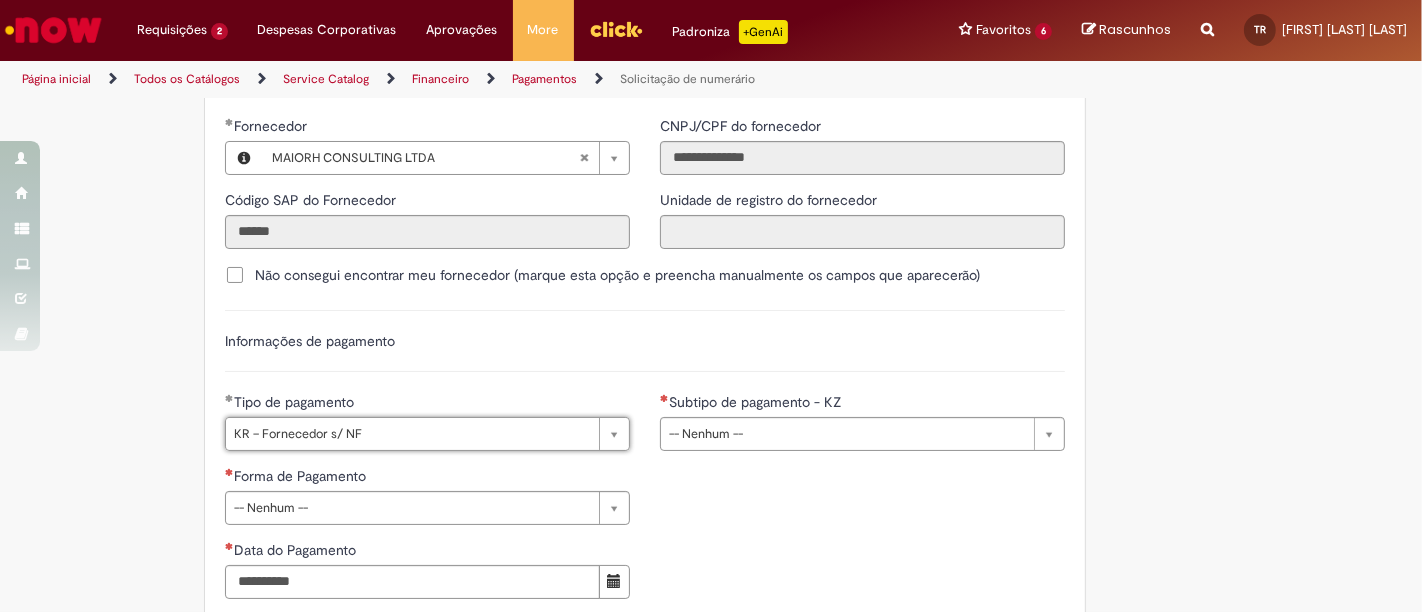 click on "[FIRST] [LAST] [LAST] [LAST]" at bounding box center [613, -506] 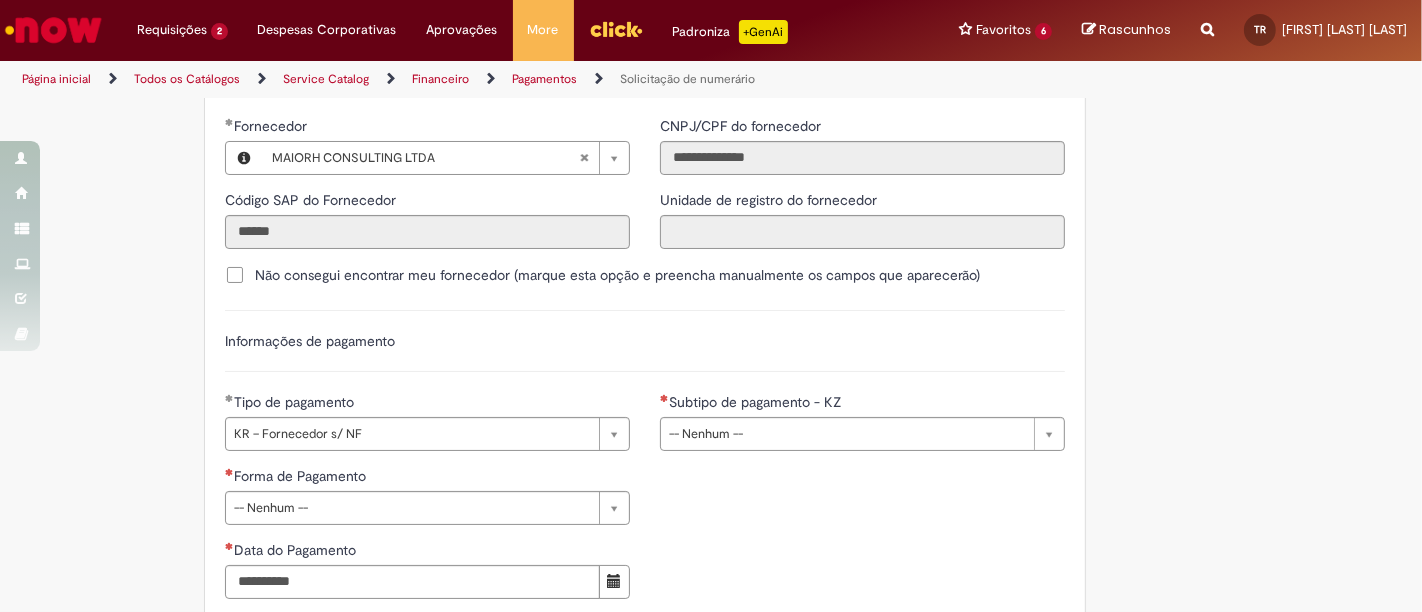 scroll, scrollTop: 2777, scrollLeft: 0, axis: vertical 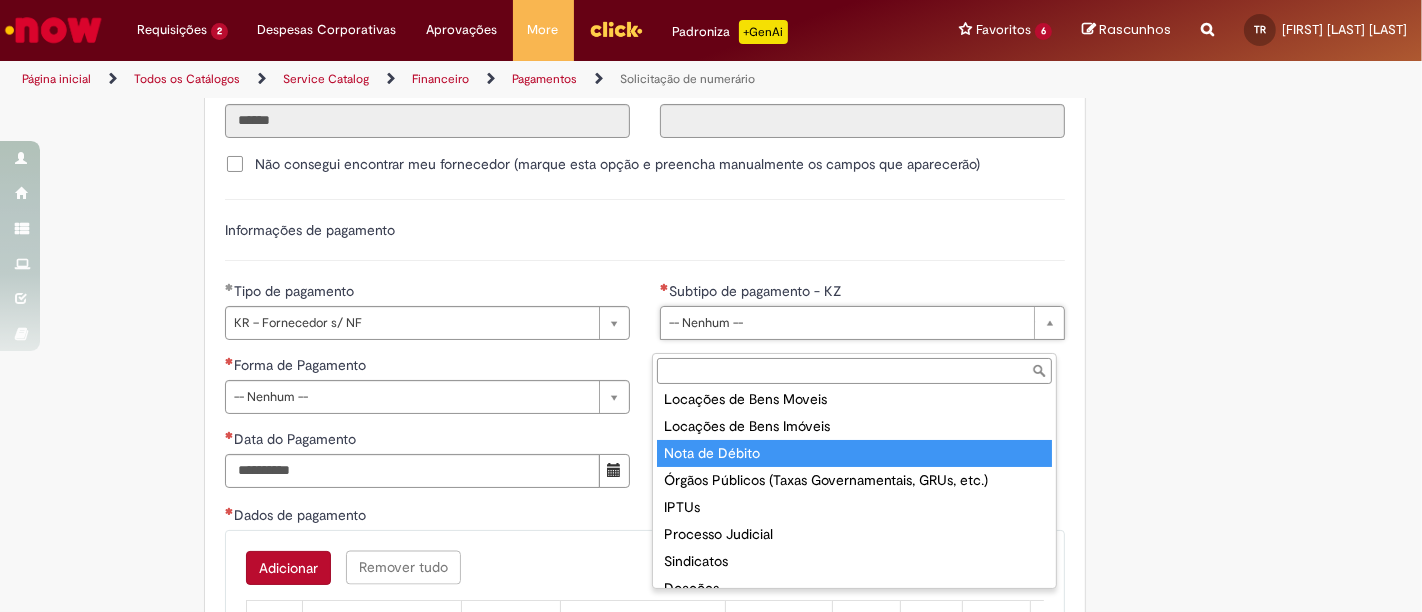 type on "**********" 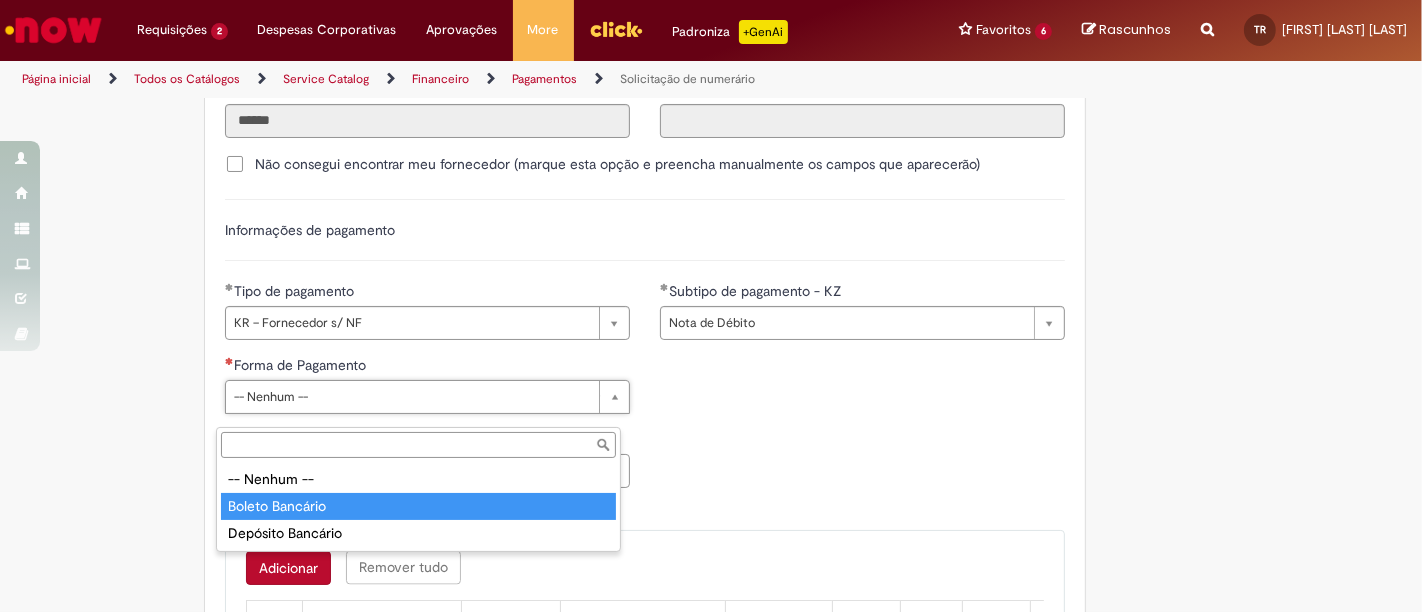 type on "**********" 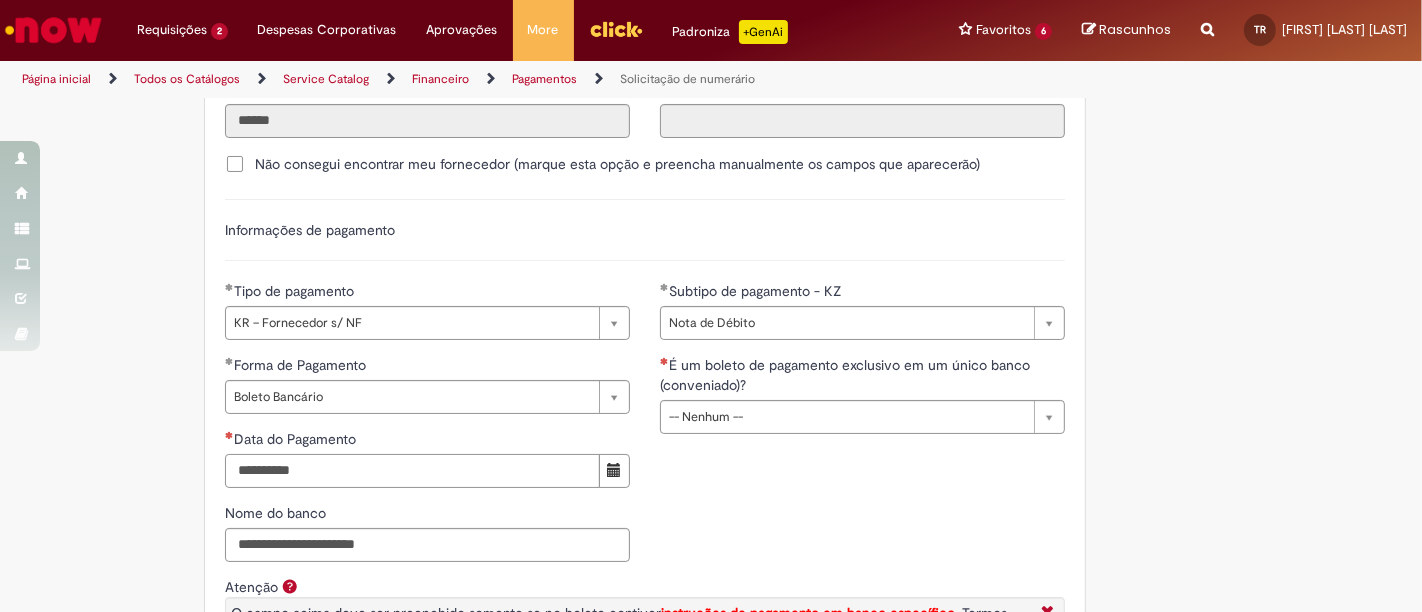 click on "Data do Pagamento" at bounding box center (412, 471) 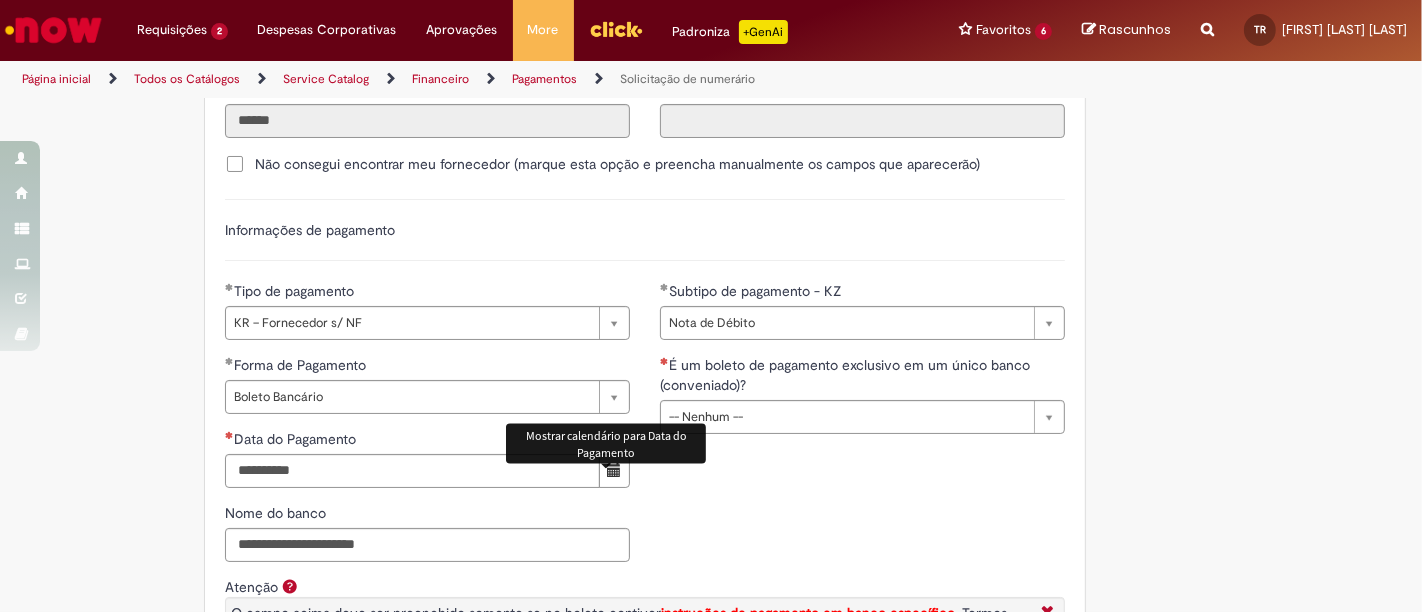 click at bounding box center (614, 471) 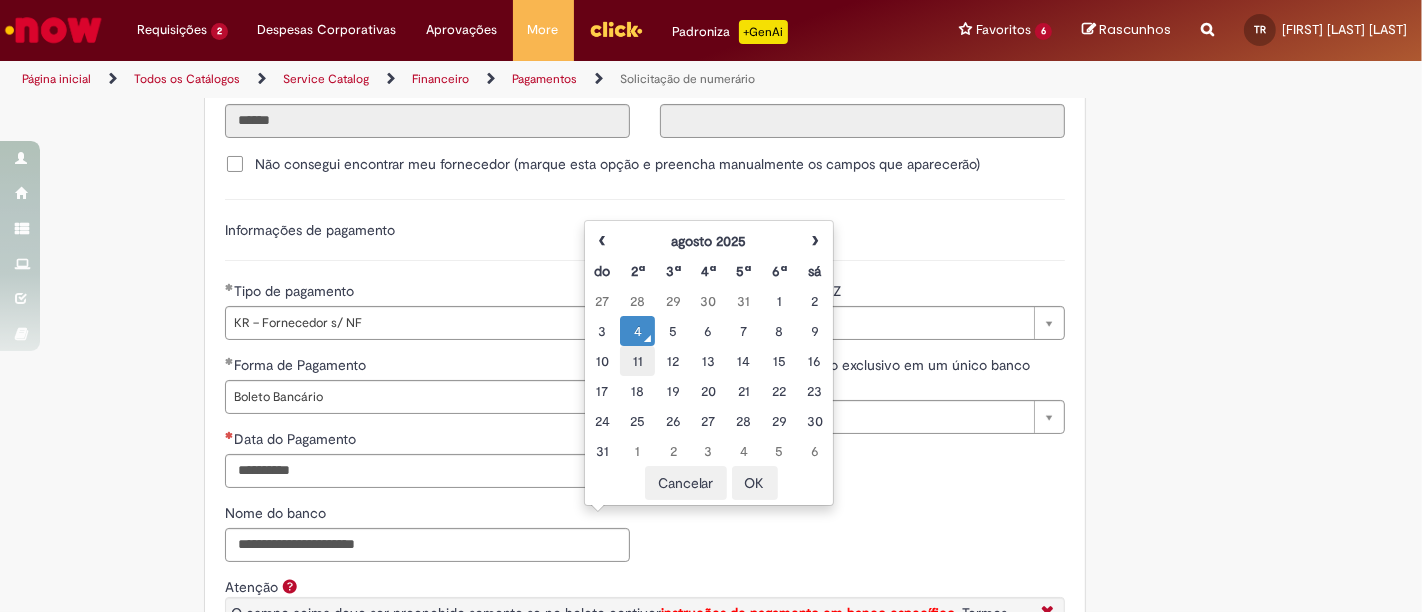 click on "11" at bounding box center (637, 361) 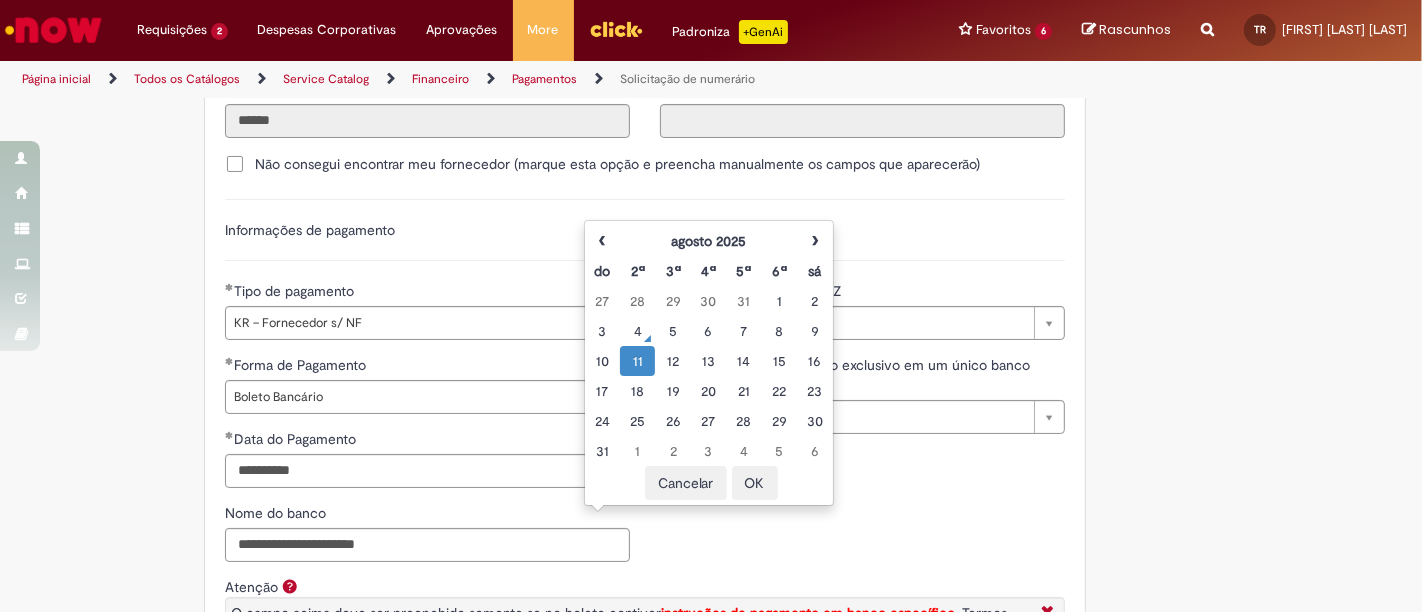 click on "Tire dúvidas com LupiAssist    +GenAI
Oi! Eu sou LupiAssist, uma Inteligência Artificial Generativa em constante aprendizado   Meu conteúdo é monitorado para trazer uma melhor experiência
Dúvidas comuns:
Só mais um instante, estou consultando nossas bases de conhecimento  e escrevendo a melhor resposta pra você!
Title
Lorem ipsum dolor sit amet    Fazer uma nova pergunta
Gerei esta resposta utilizando IA Generativa em conjunto com os nossos padrões. Em caso de divergência, os documentos oficiais prevalecerão.
Saiba mais em:
Ou ligue para:
E aí, te ajudei?
Sim, obrigado!" at bounding box center (711, -322) 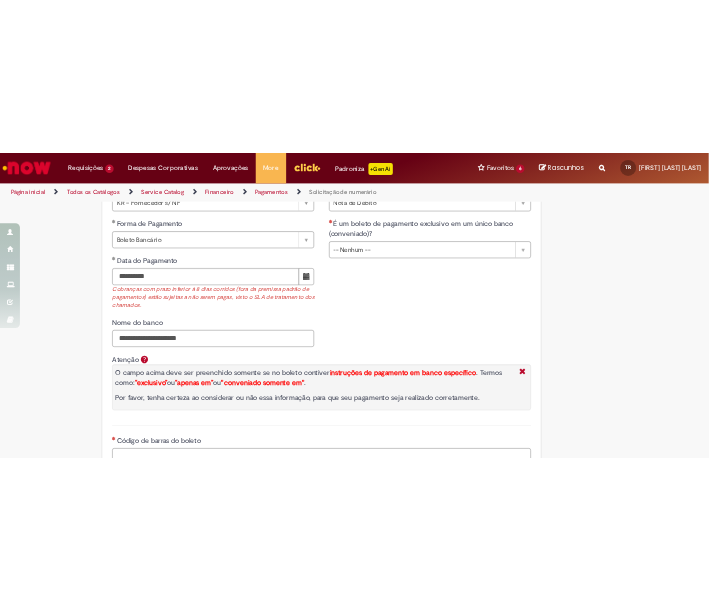 scroll, scrollTop: 3222, scrollLeft: 0, axis: vertical 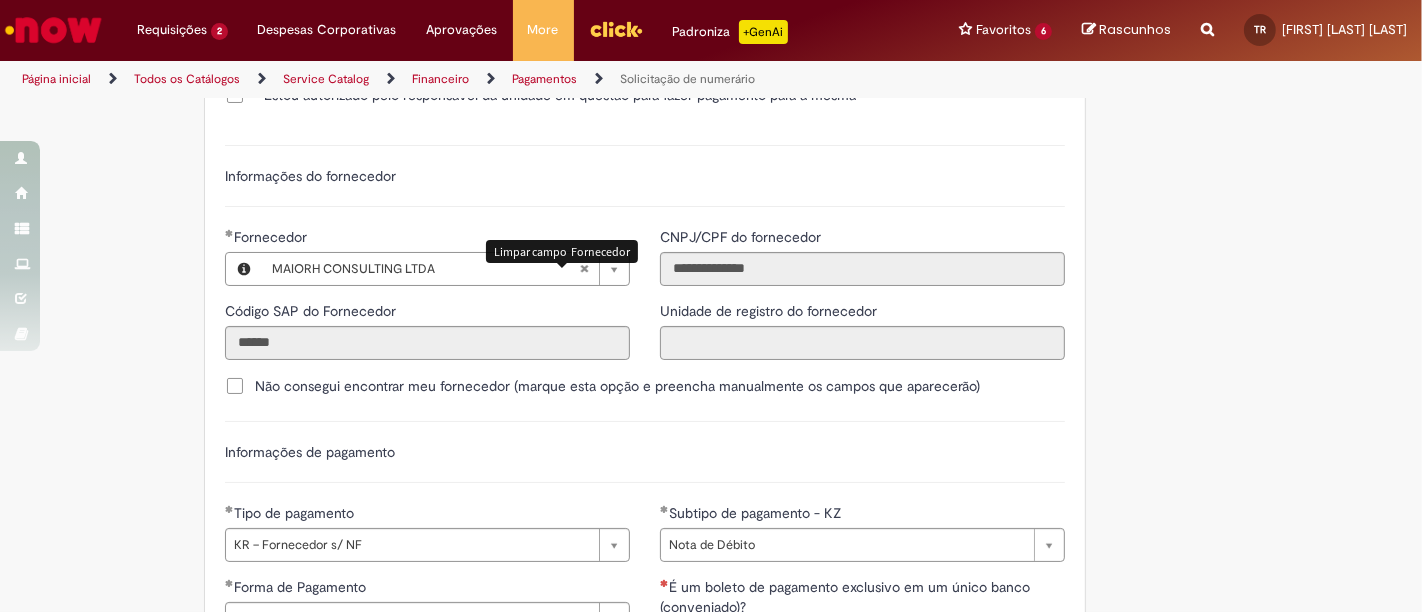 drag, startPoint x: 569, startPoint y: 286, endPoint x: 518, endPoint y: 272, distance: 52.886673 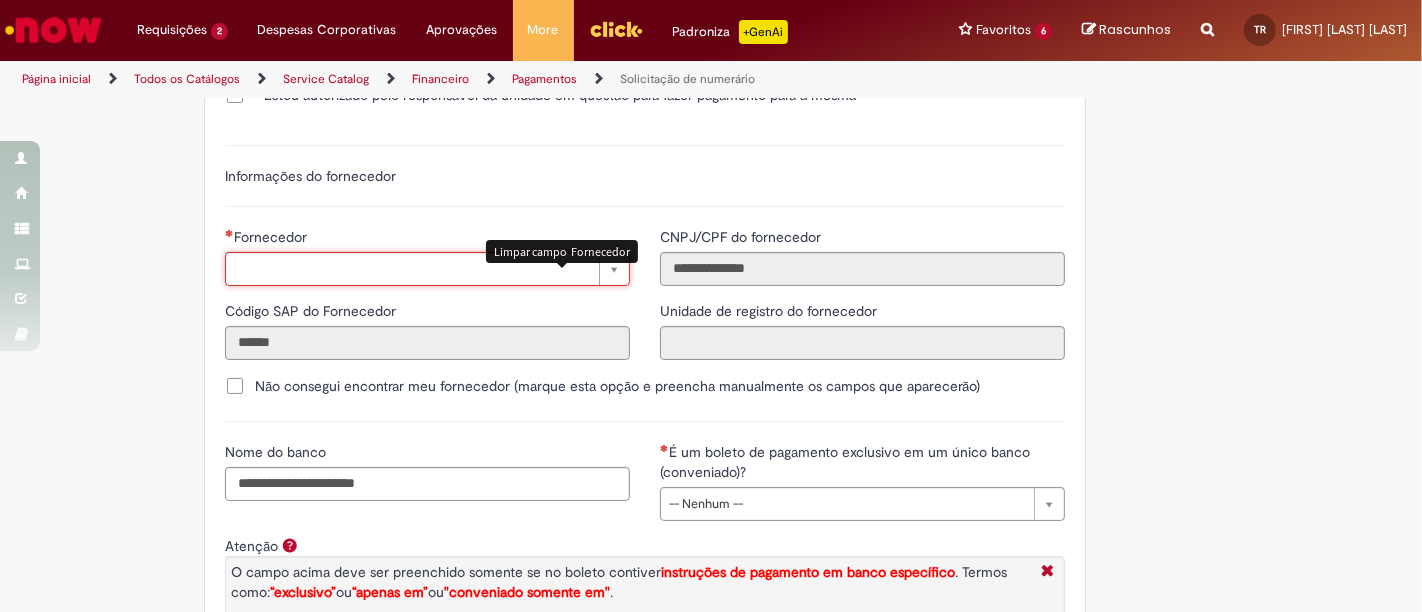 scroll, scrollTop: 0, scrollLeft: 0, axis: both 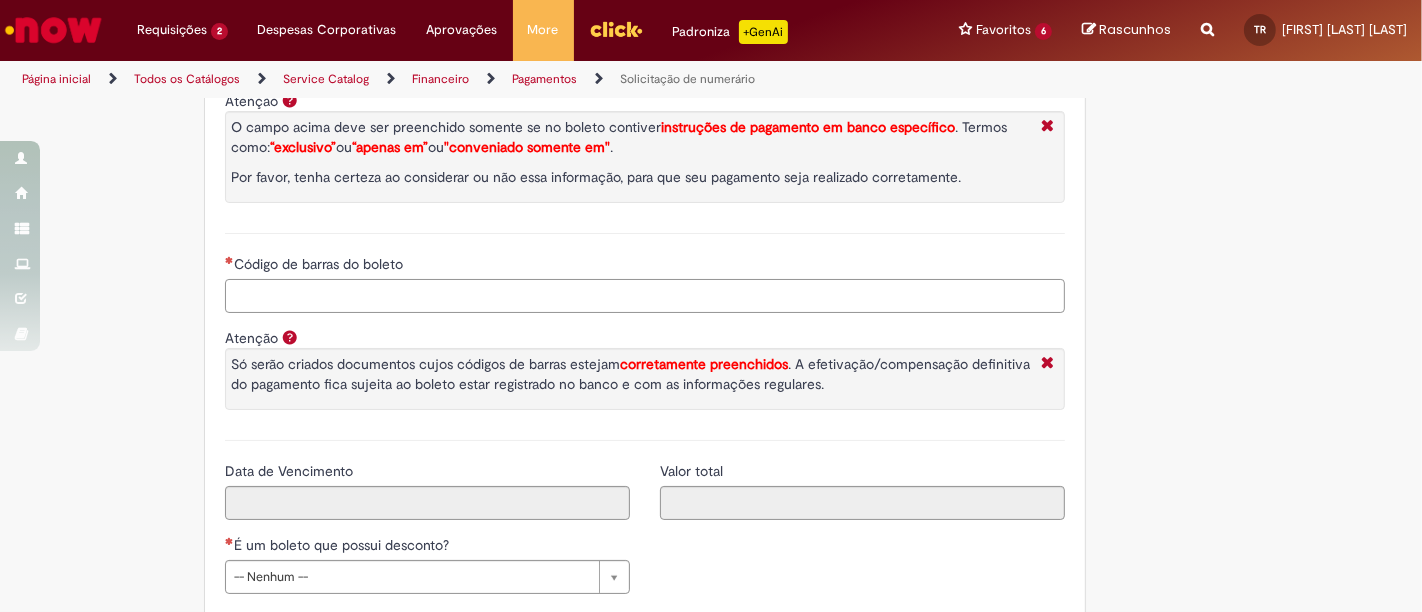 drag, startPoint x: 503, startPoint y: 303, endPoint x: 551, endPoint y: 384, distance: 94.15413 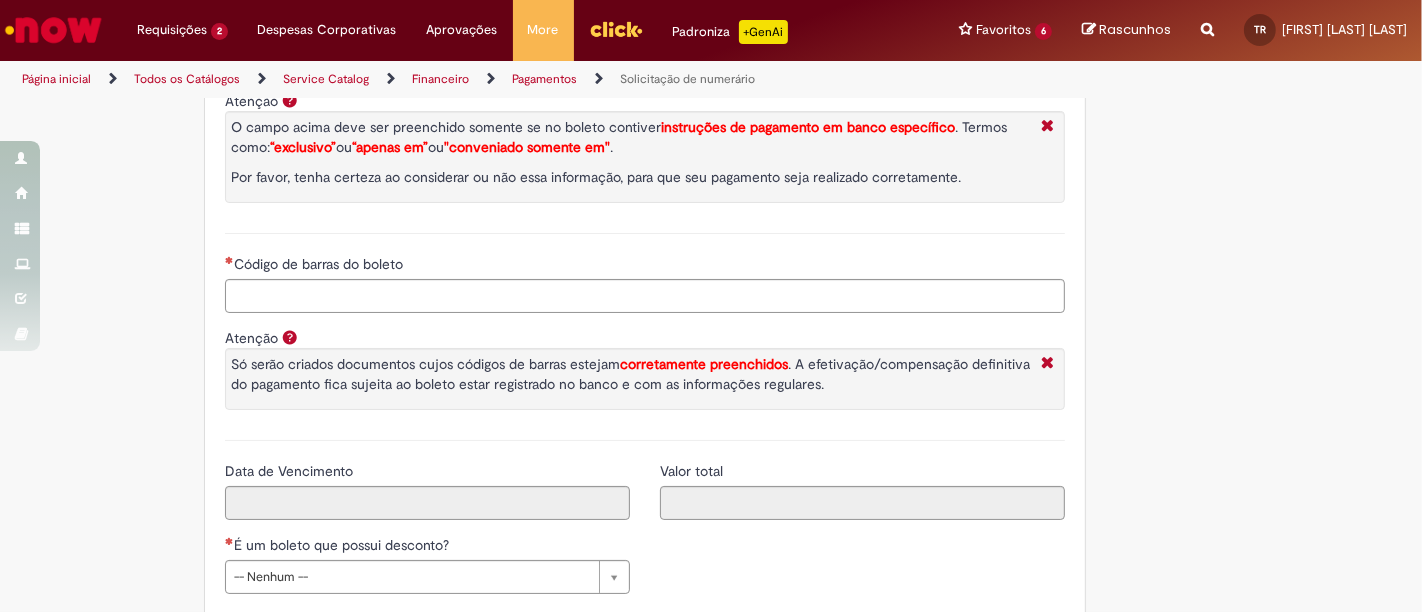 click on "Orientações:
* SNS abertas de  Unidades tombadas  para o S4 Hana  em nome de terceiros sem ID próprio Ambev (99....)  não poderão  ser atendidas por  limitação sistêmica.
*Após aprovação do chamado nossa automação roda nos horários:   >  9h, 10h, 13h, 15h, 18h.
* Para que a solicitação prossiga a etapa de Validação  é necessário que o campo  "Favorecido"  tenha inserido um par interno (ID próprio Ambev) para que o Workday consiga ler a hierarquia de aprovação dele no SAP Hana.
Nesse sentido, ofertas abertas que tenham terceiros como Favorecidos  não poderão cumprir fluxo.
* A interface do sistema lê exclusivamente  competência da unidade" at bounding box center [711, -866] 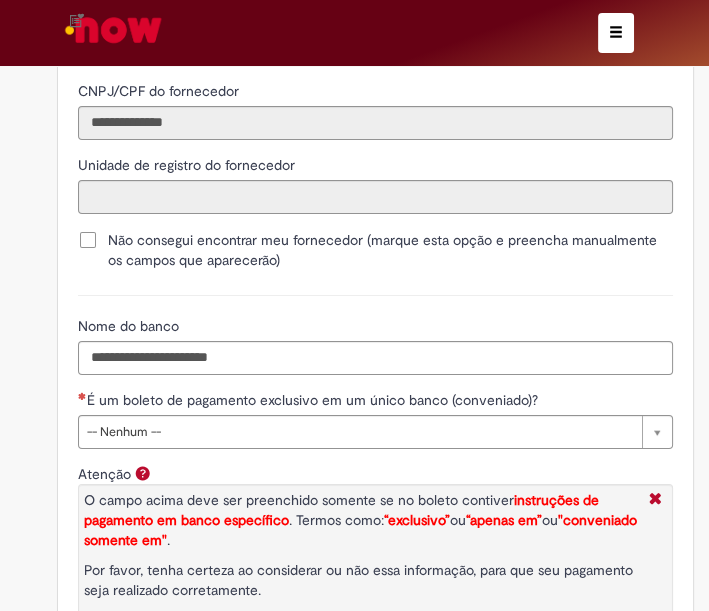 scroll, scrollTop: 3555, scrollLeft: 0, axis: vertical 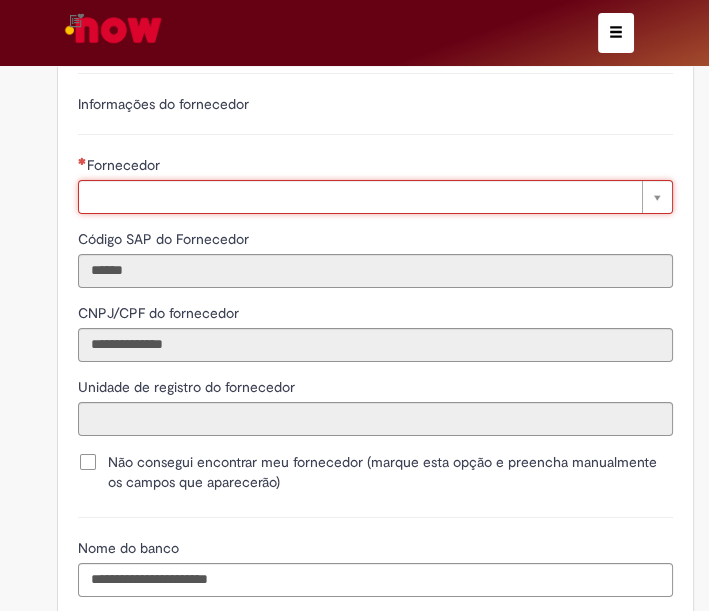type on "*" 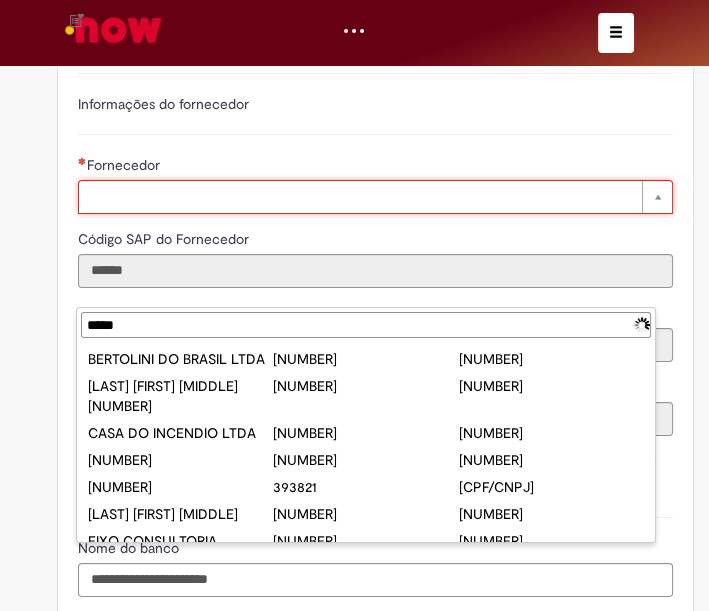 type on "******" 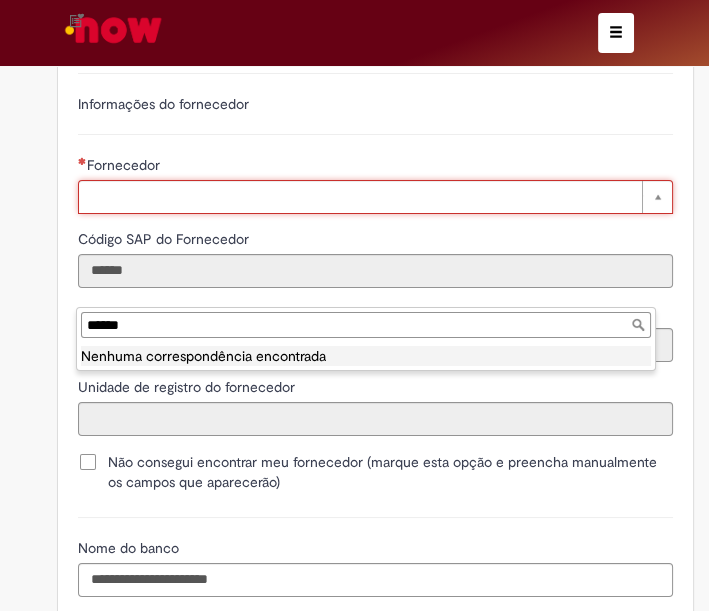 drag, startPoint x: 171, startPoint y: 324, endPoint x: 22, endPoint y: 308, distance: 149.8566 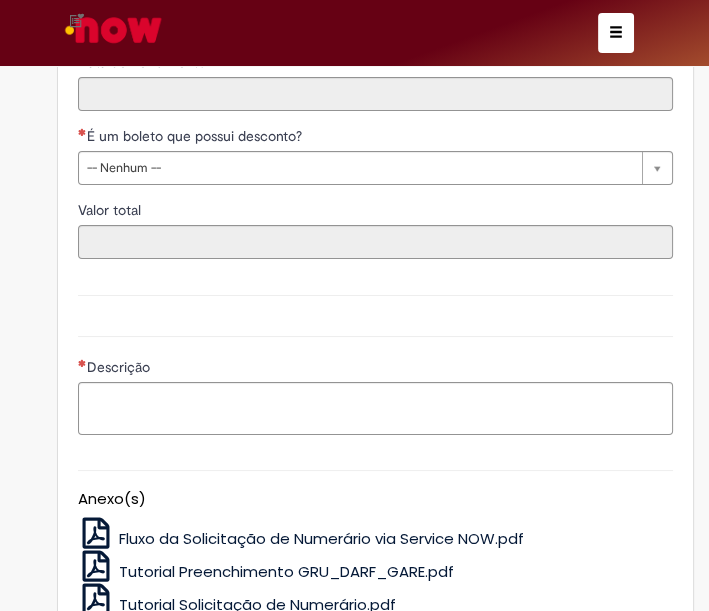 scroll, scrollTop: 4474, scrollLeft: 0, axis: vertical 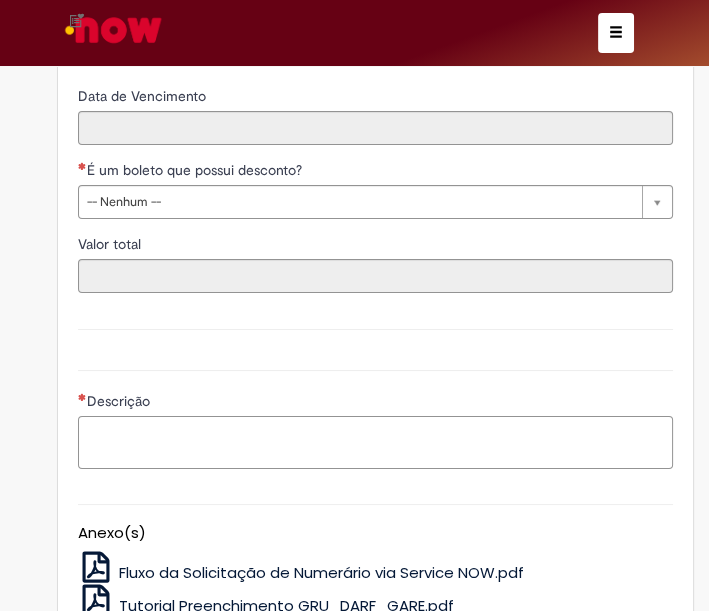 click on "Descrição" at bounding box center (375, 442) 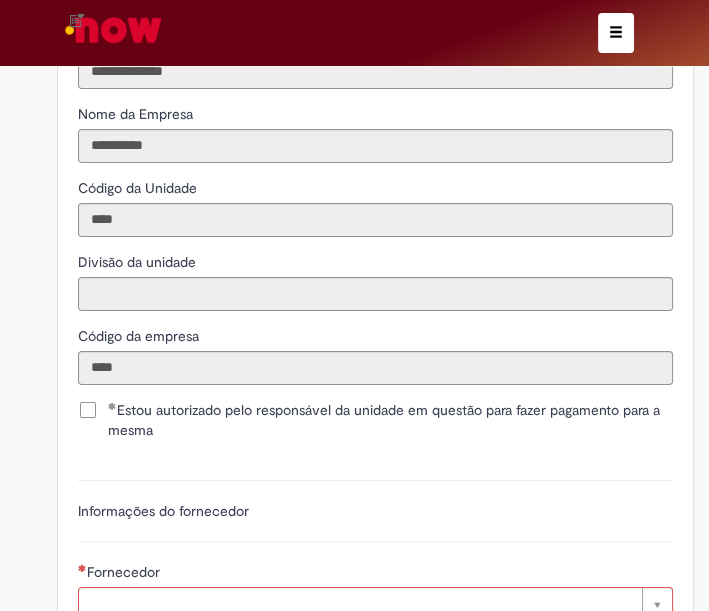 scroll, scrollTop: 3474, scrollLeft: 0, axis: vertical 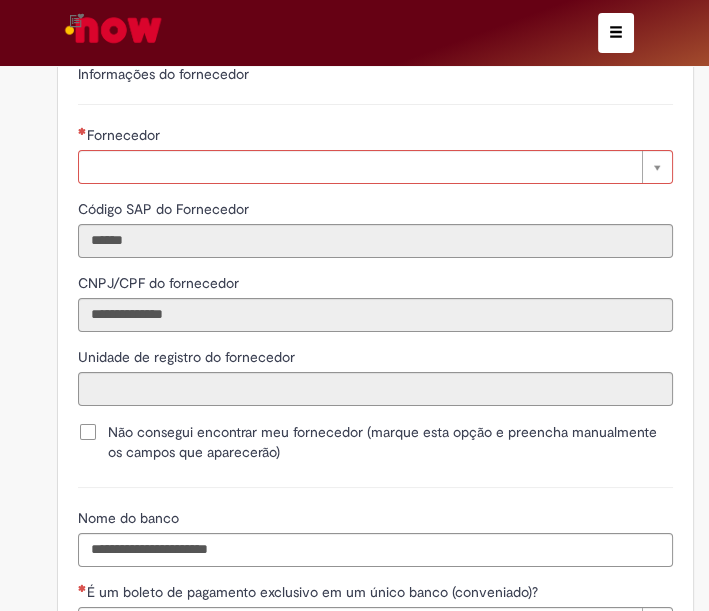 type on "******" 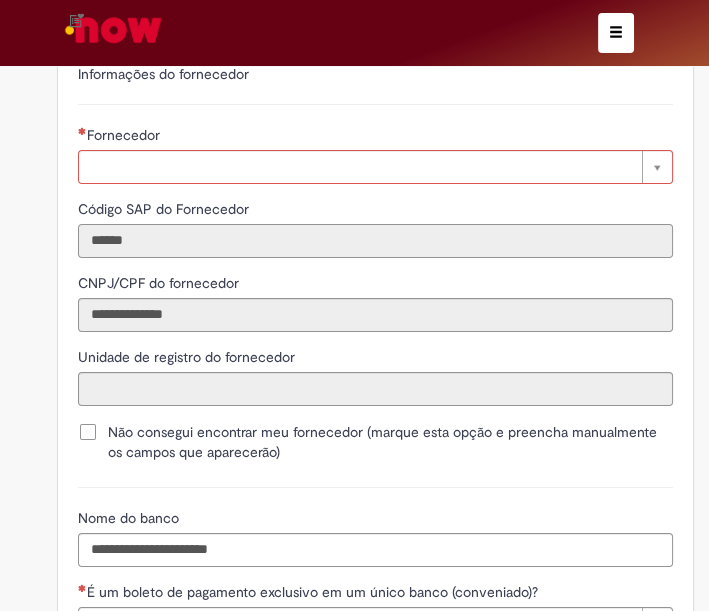 drag, startPoint x: 128, startPoint y: 341, endPoint x: 94, endPoint y: 341, distance: 34 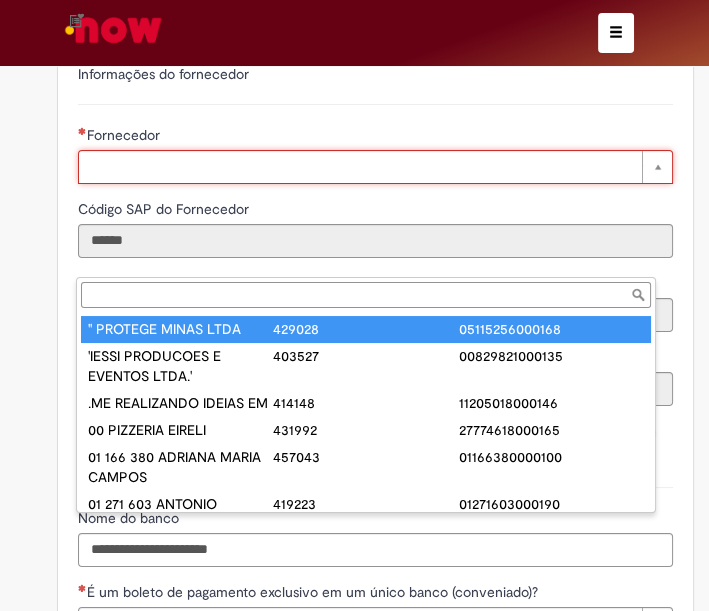 paste on "******" 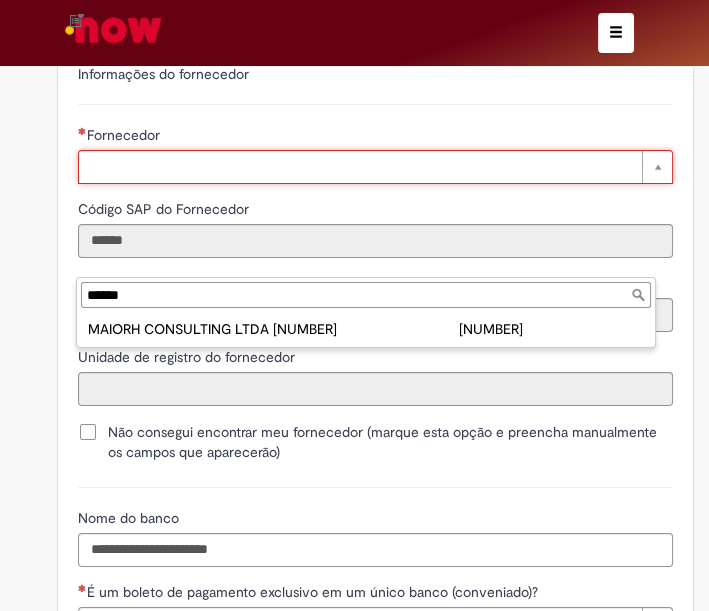 drag, startPoint x: 180, startPoint y: 281, endPoint x: -111, endPoint y: 287, distance: 291.06186 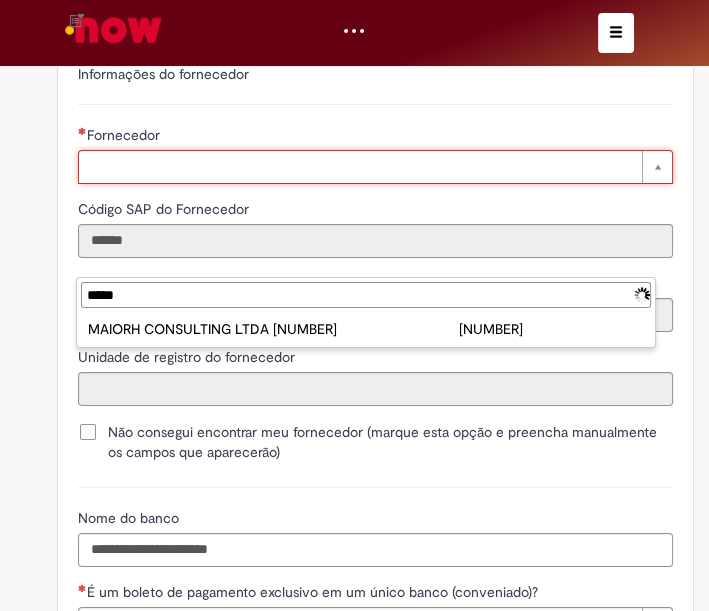 type on "******" 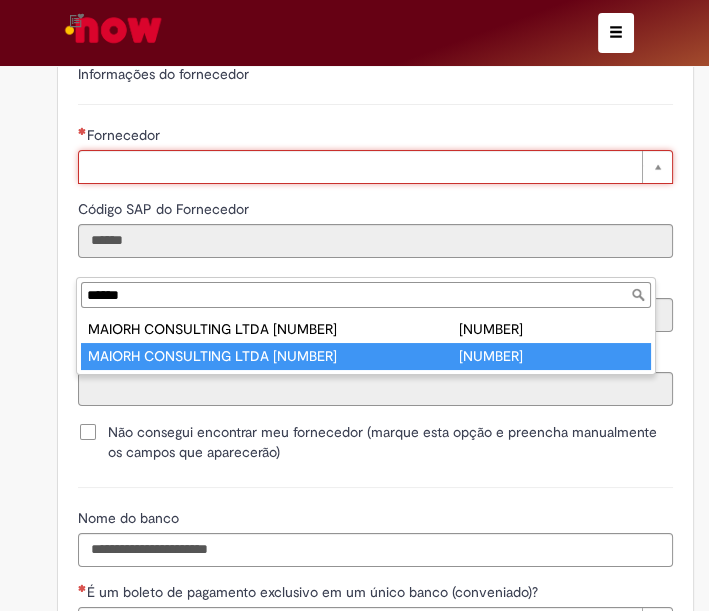 type on "******" 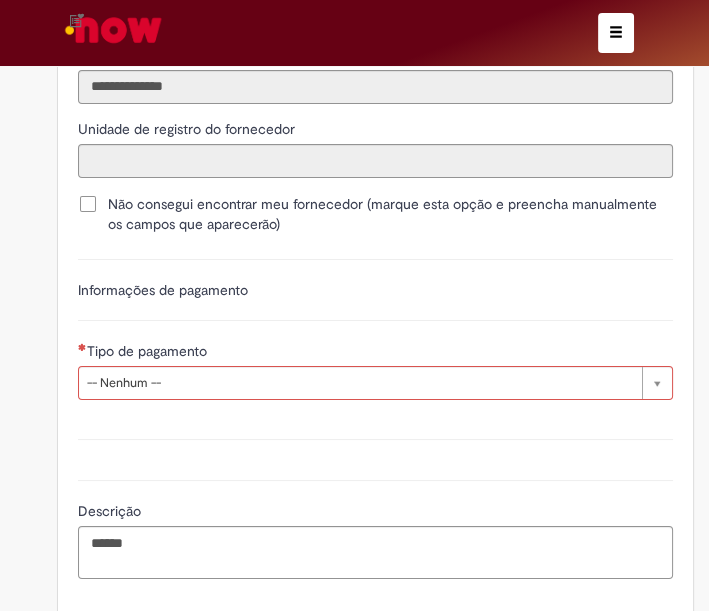scroll, scrollTop: 3813, scrollLeft: 0, axis: vertical 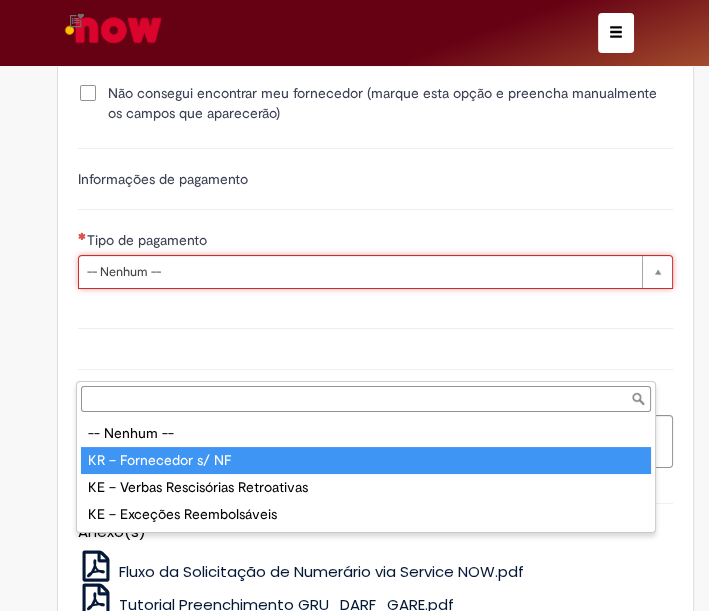 type on "**********" 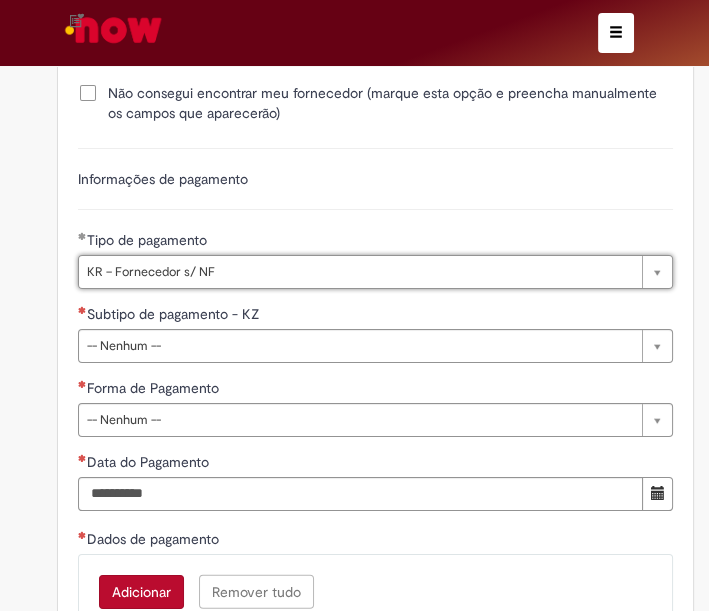 scroll, scrollTop: 0, scrollLeft: 82, axis: horizontal 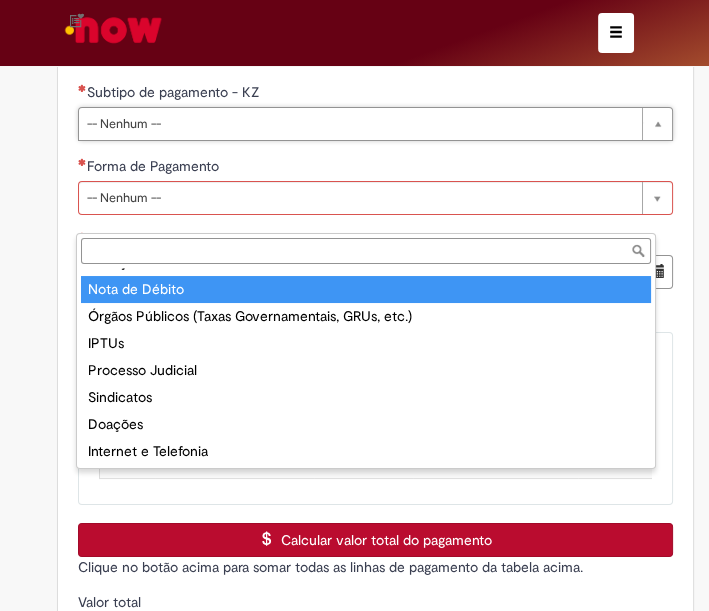 type on "**********" 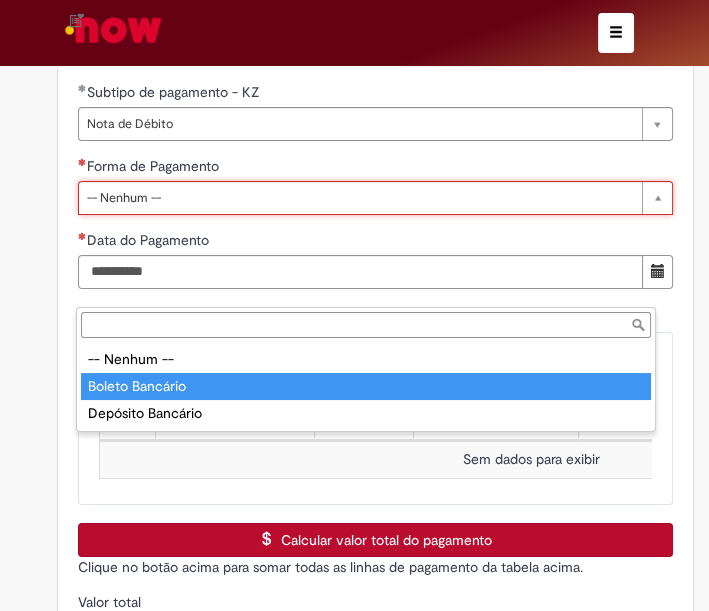 type on "**********" 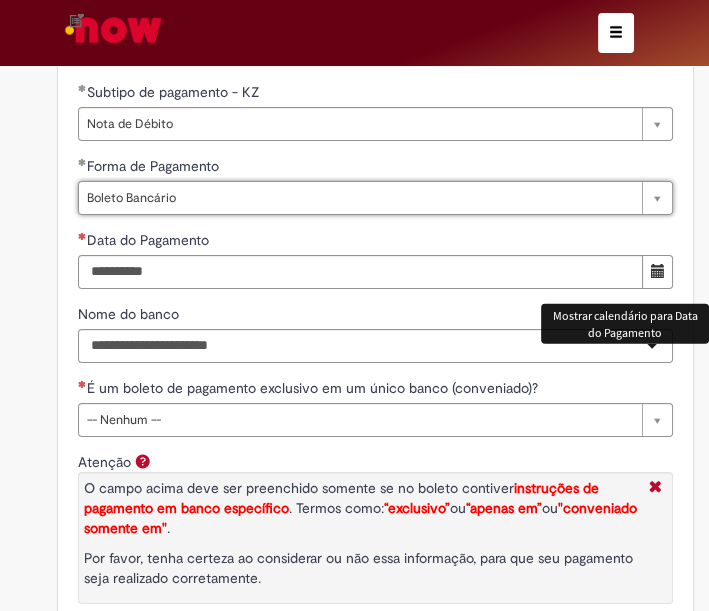 click at bounding box center (658, 271) 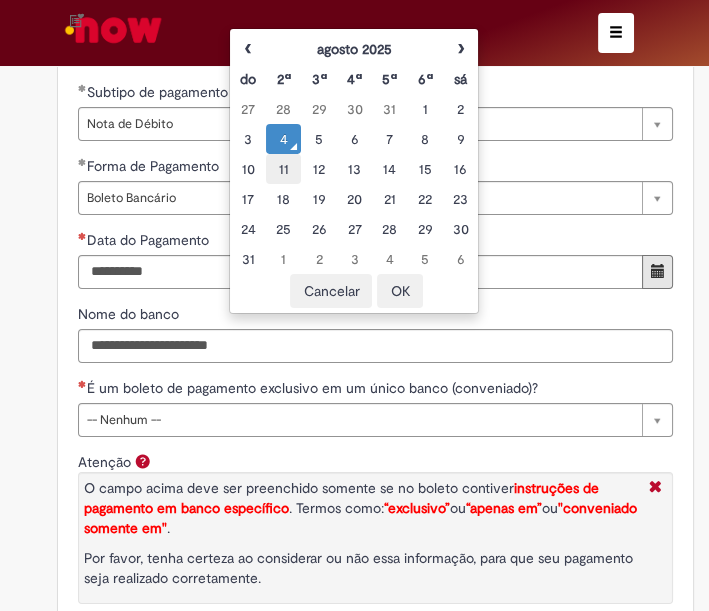 click on "11" at bounding box center [283, 169] 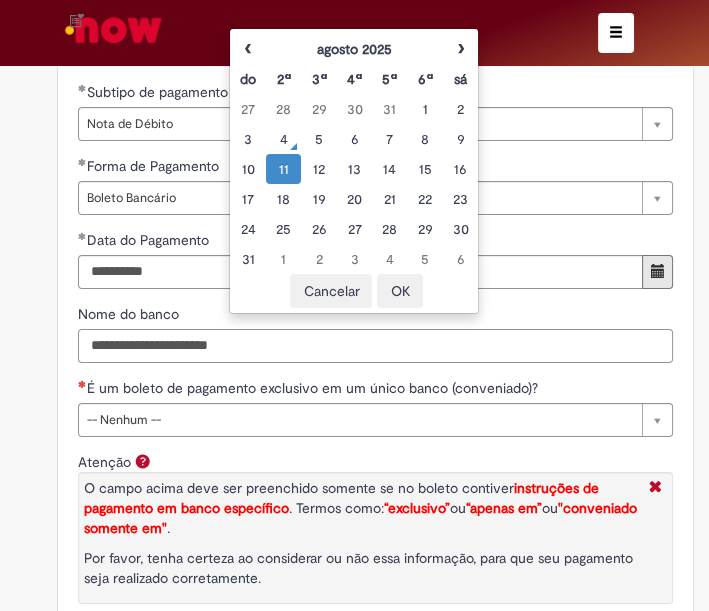 click on "Nome do banco" at bounding box center [375, 346] 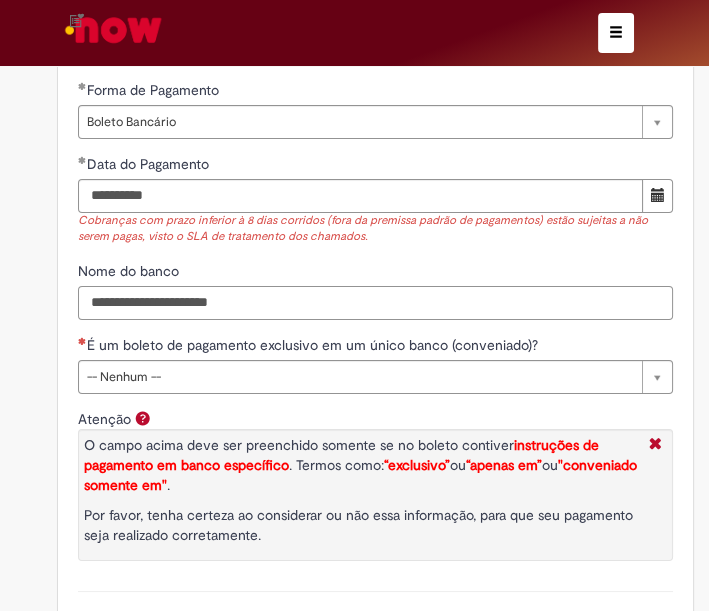 scroll, scrollTop: 4146, scrollLeft: 0, axis: vertical 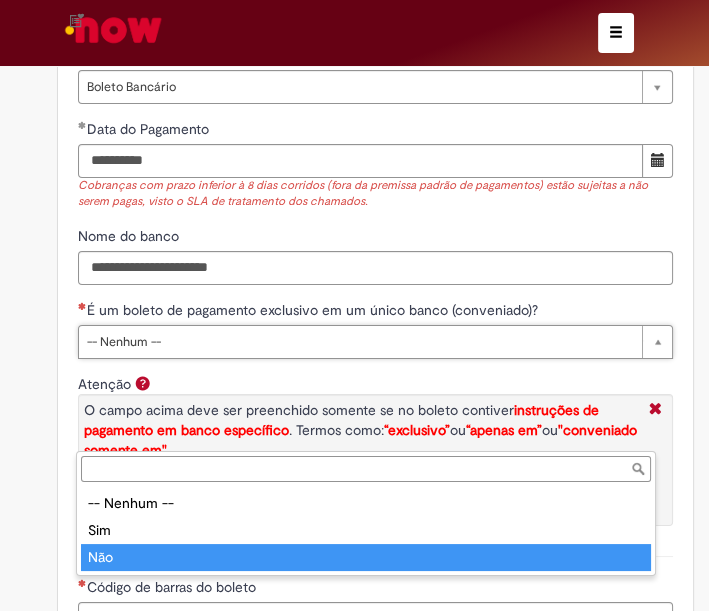 drag, startPoint x: 111, startPoint y: 561, endPoint x: 103, endPoint y: 544, distance: 18.788294 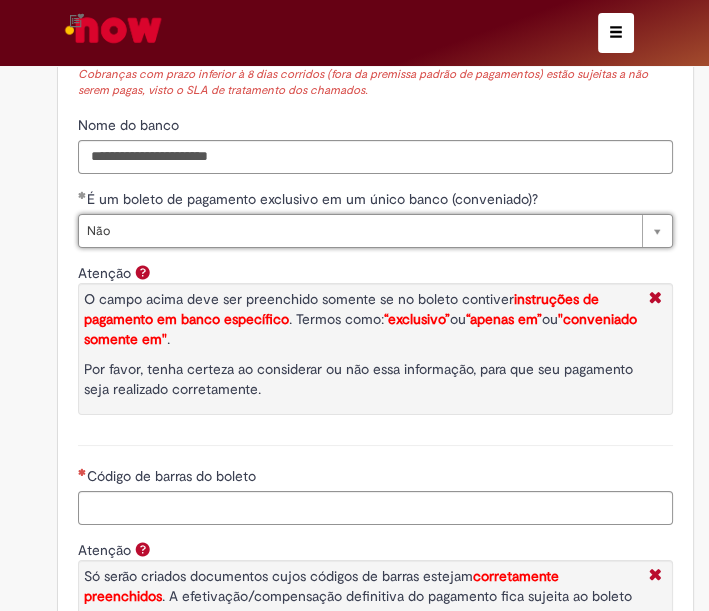 scroll, scrollTop: 4480, scrollLeft: 0, axis: vertical 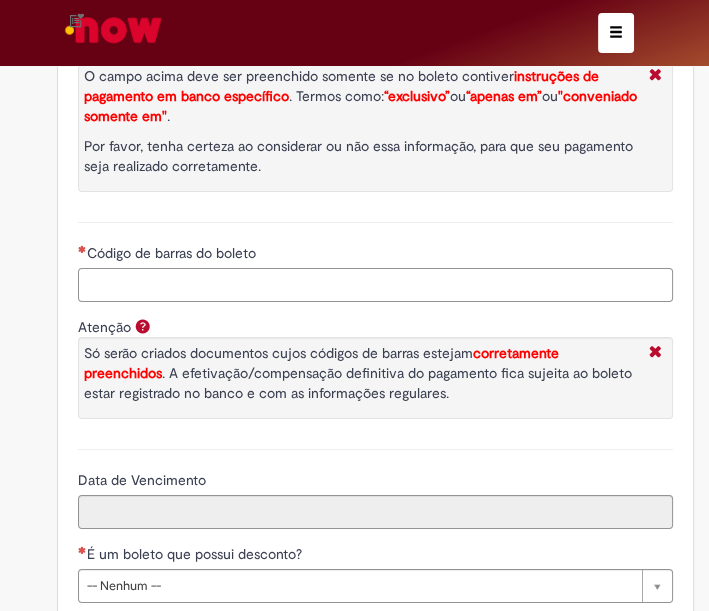 click on "Código de barras do boleto" at bounding box center (375, 285) 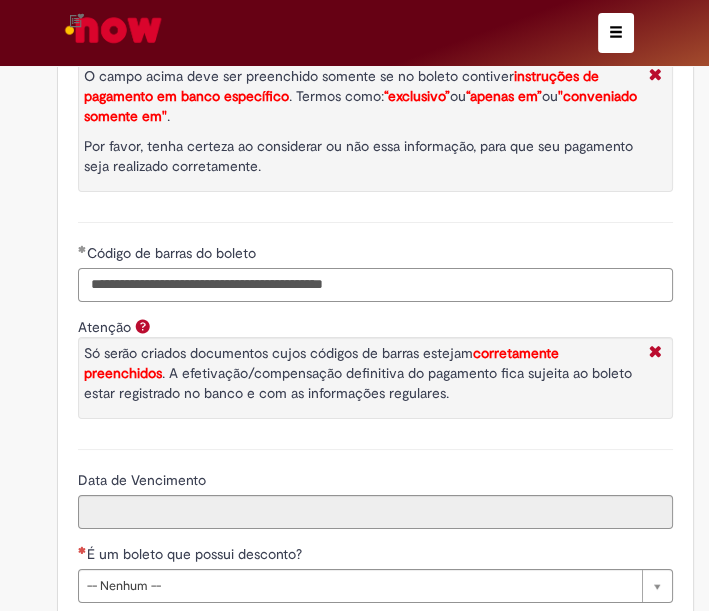 type on "**********" 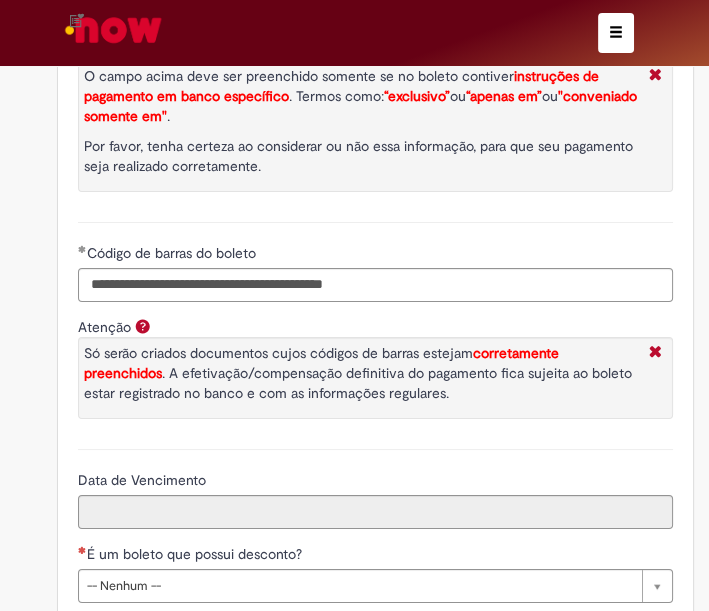 type 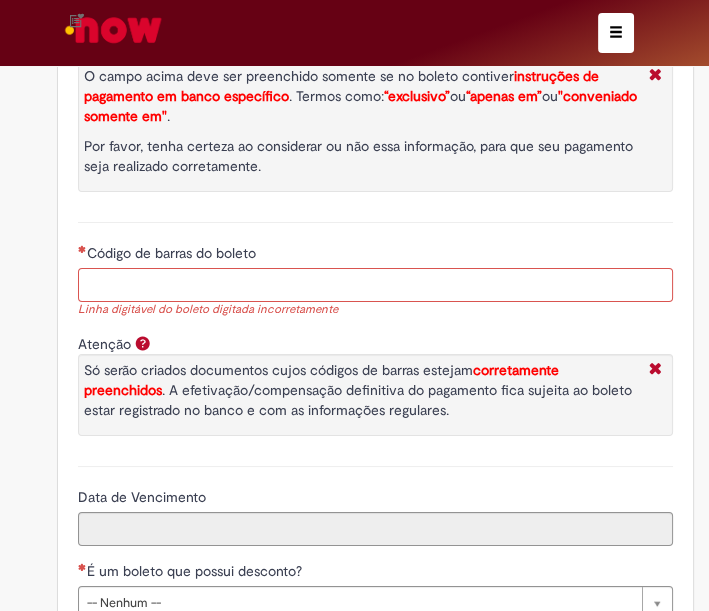 click on "Código de barras do boleto" at bounding box center (375, 285) 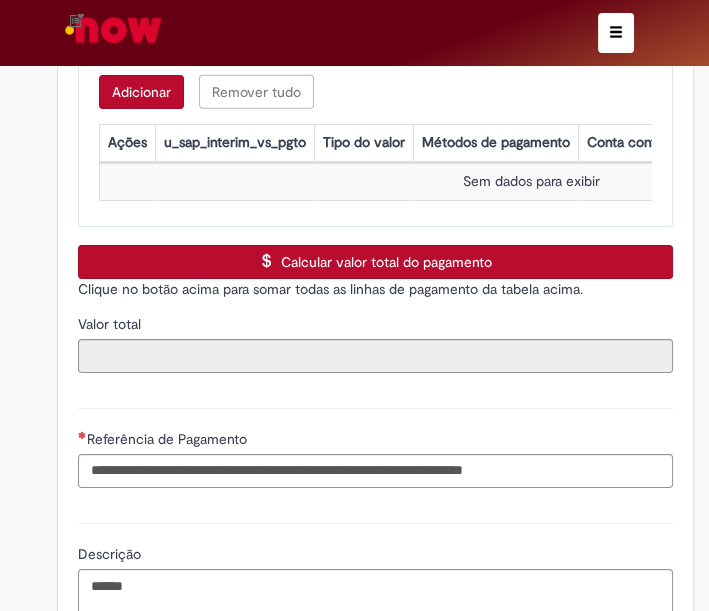 click on "Calcular valor total do pagamento" at bounding box center (375, 262) 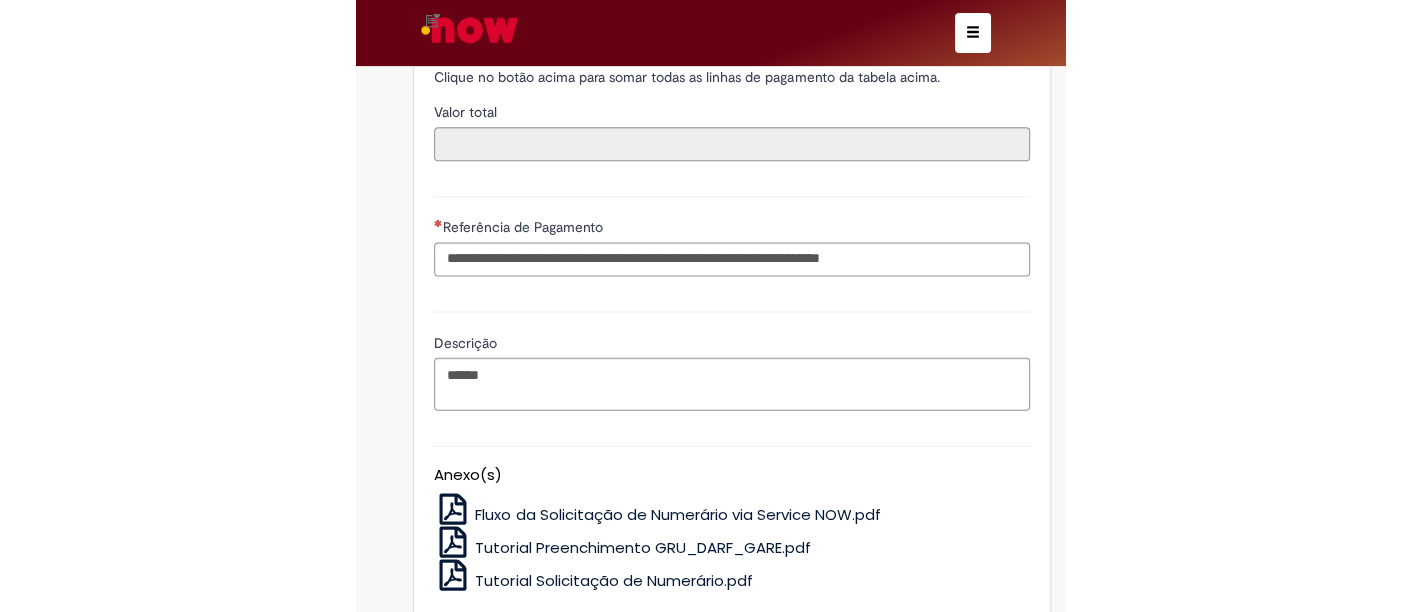 scroll, scrollTop: 5373, scrollLeft: 0, axis: vertical 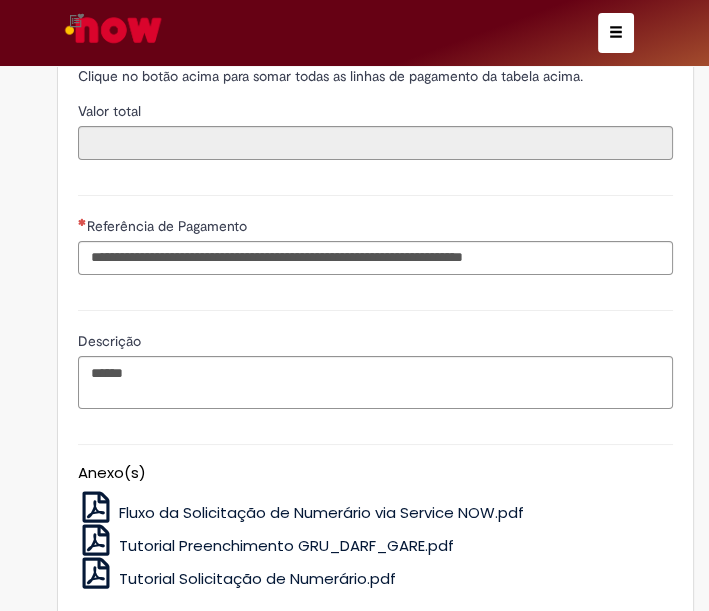 click on "Descrição ******" at bounding box center (375, 357) 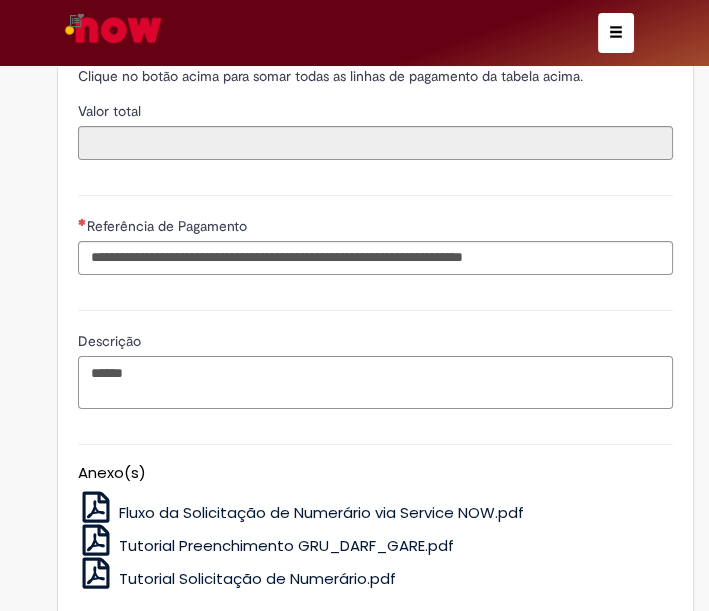 click on "******" at bounding box center [375, 382] 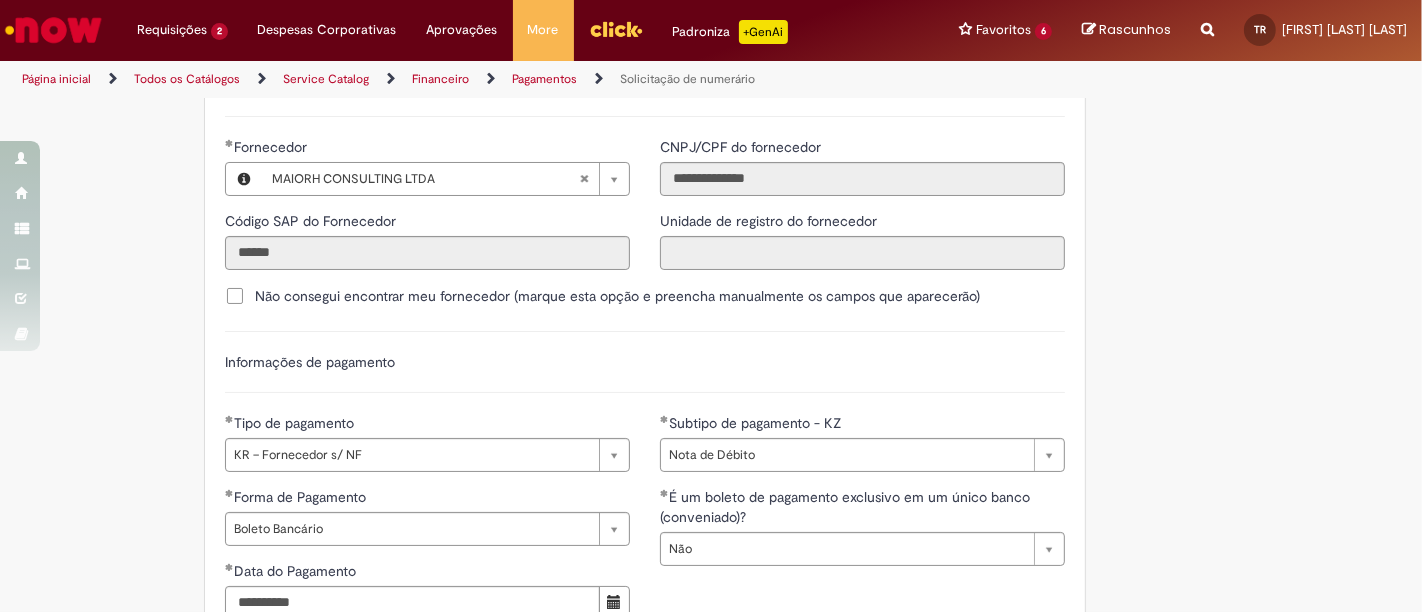 scroll, scrollTop: 2517, scrollLeft: 0, axis: vertical 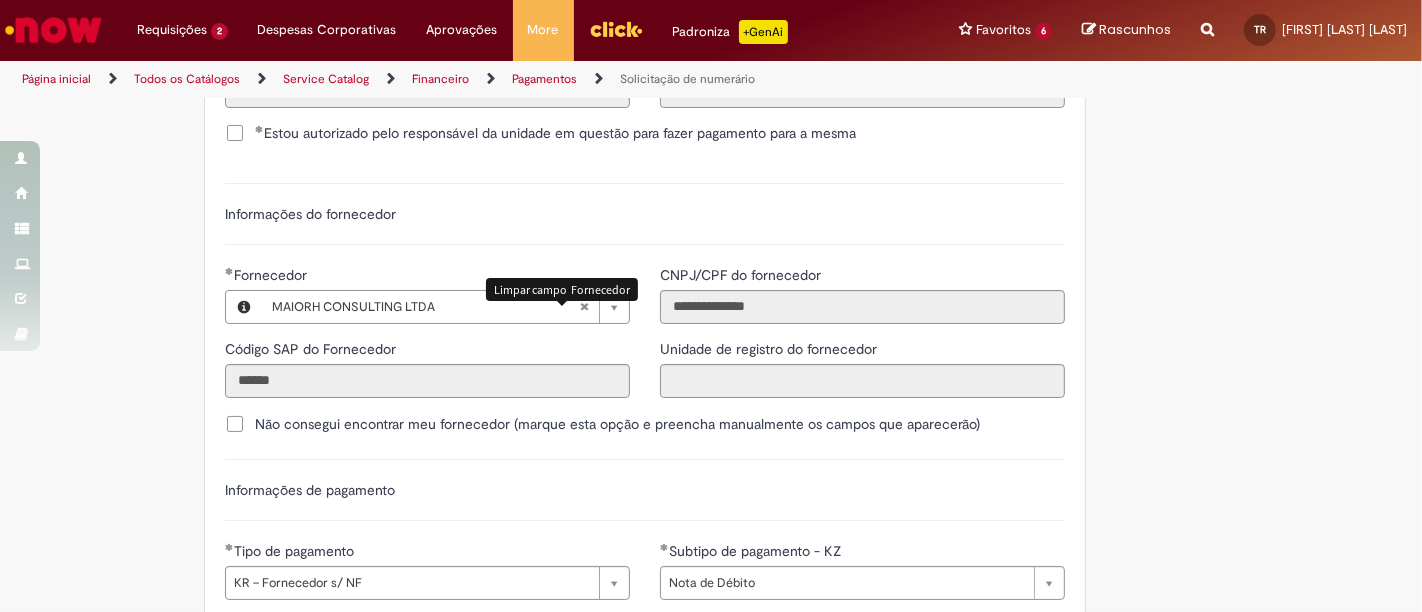 type on "**********" 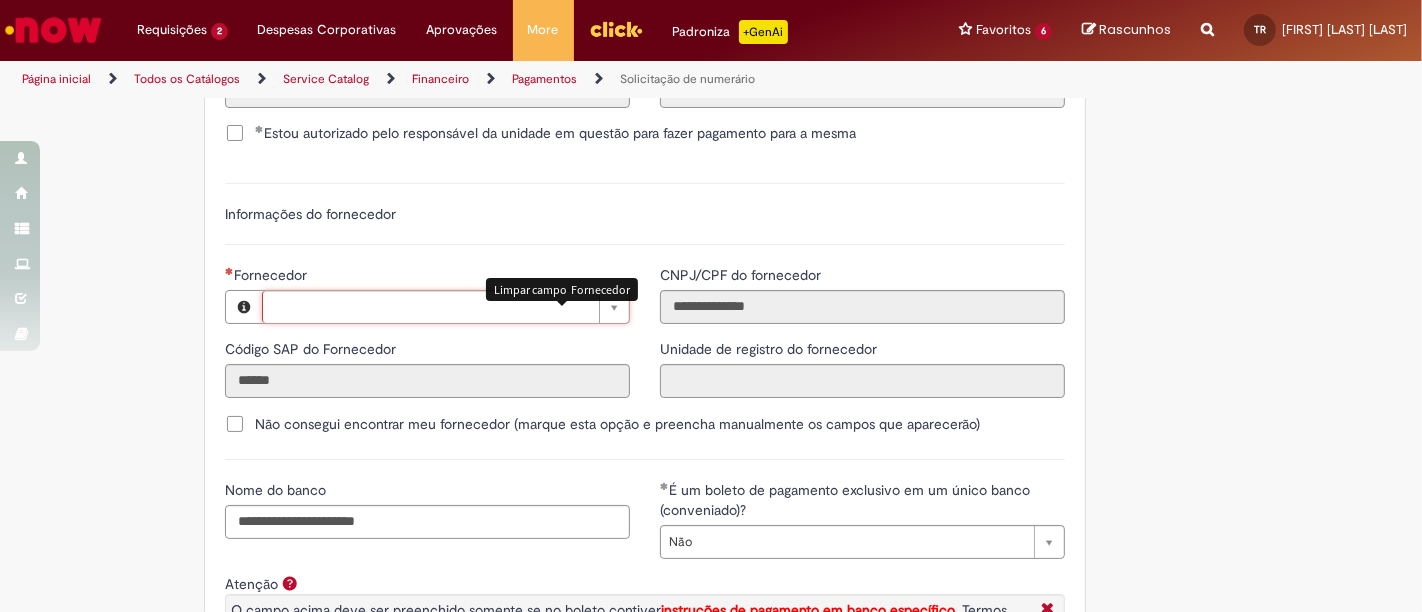 scroll, scrollTop: 0, scrollLeft: 0, axis: both 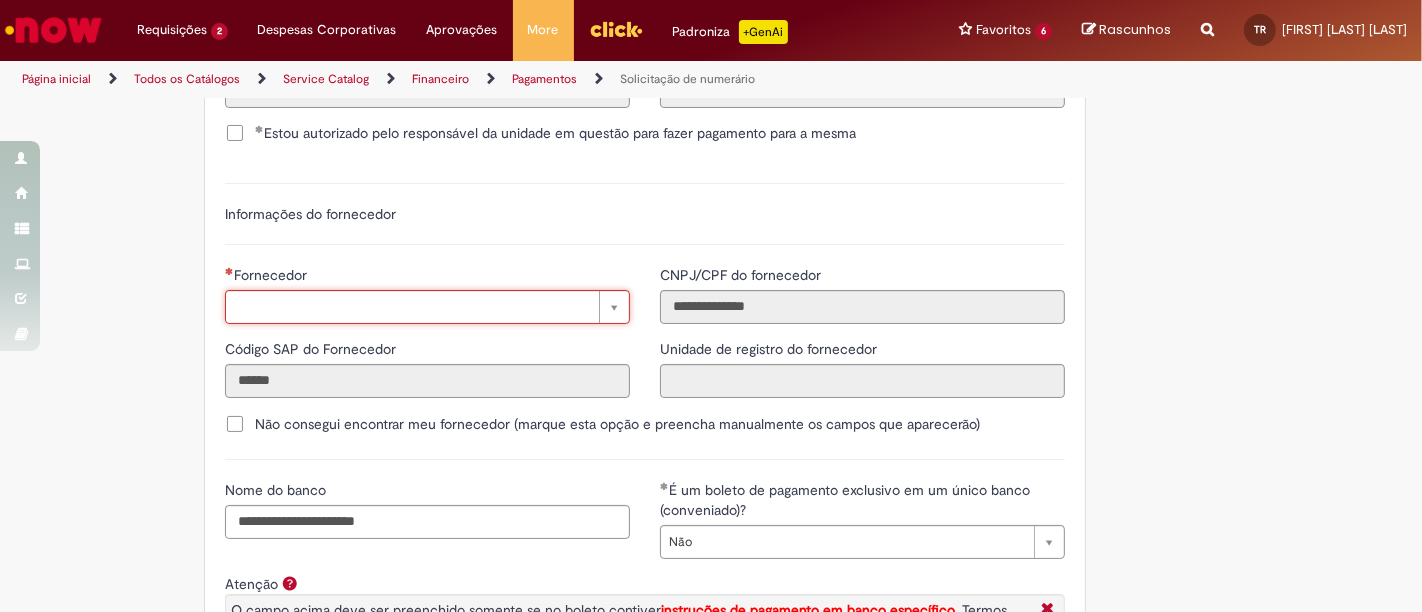 type on "*" 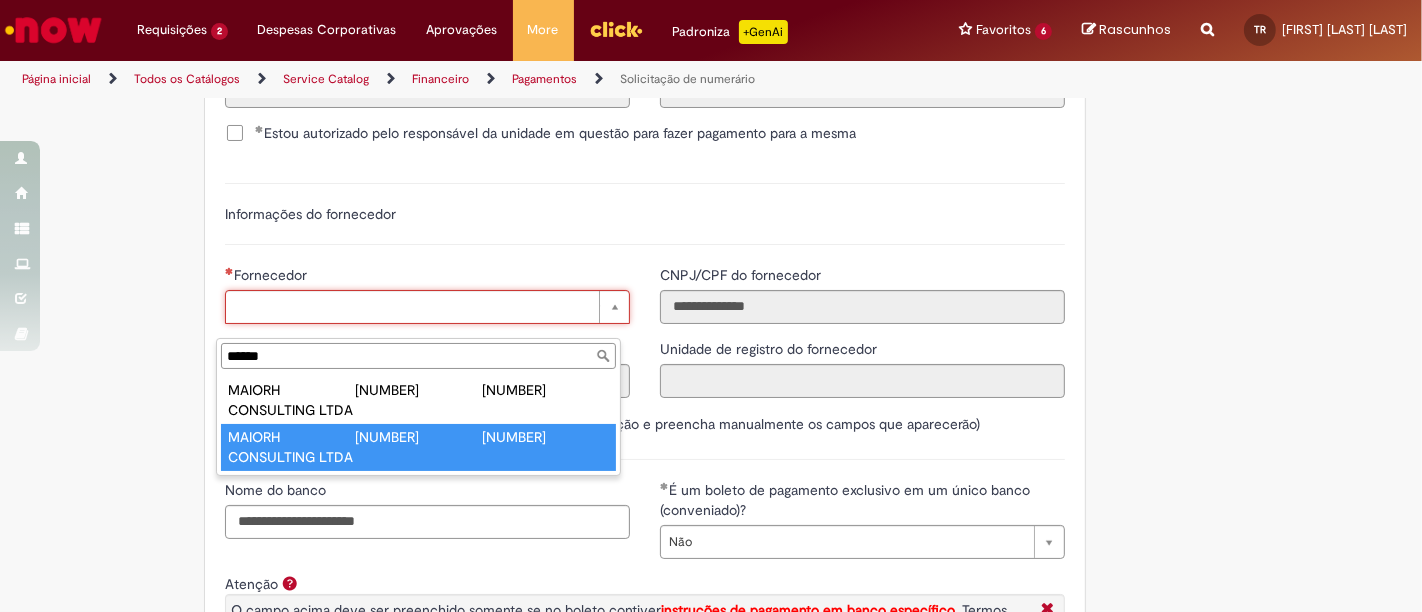 type on "******" 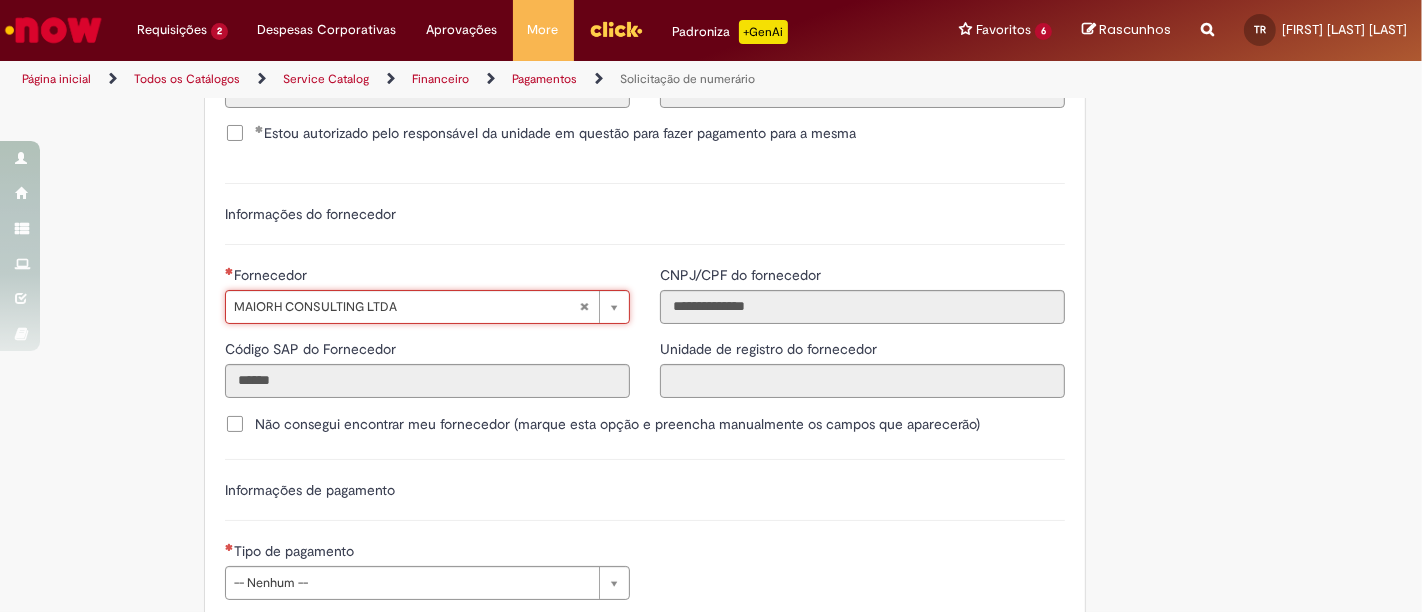 type on "**********" 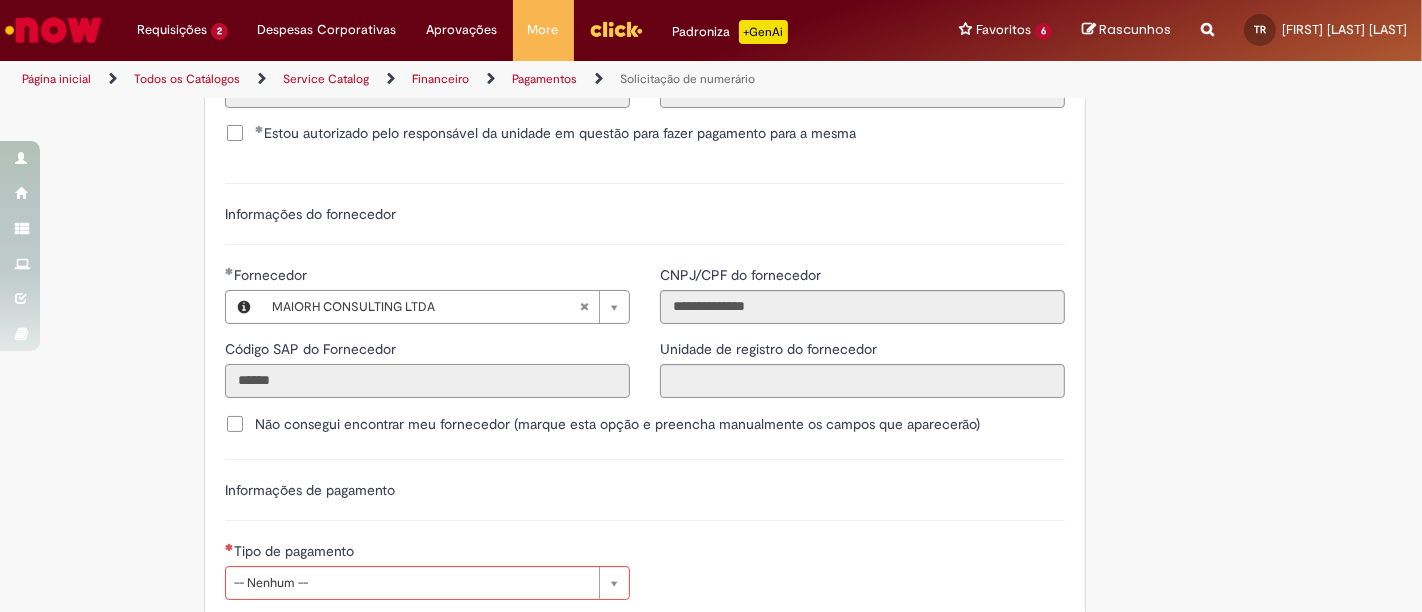 drag, startPoint x: 311, startPoint y: 384, endPoint x: 223, endPoint y: 390, distance: 88.20431 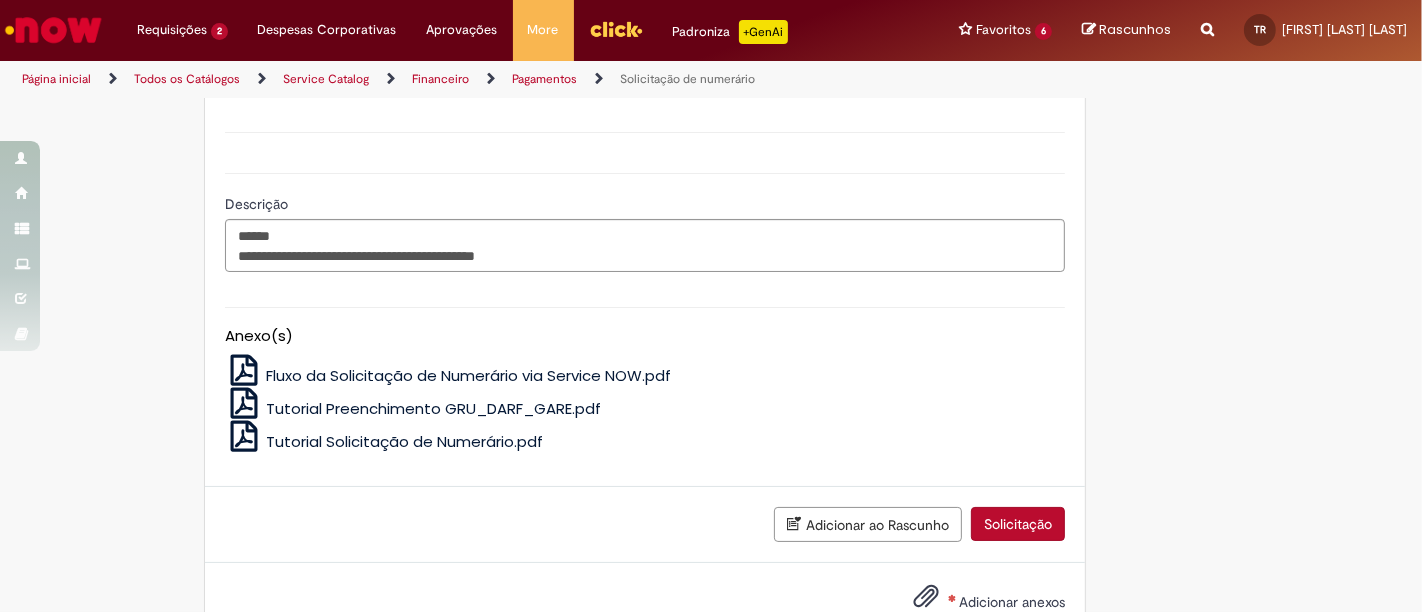 scroll, scrollTop: 2988, scrollLeft: 0, axis: vertical 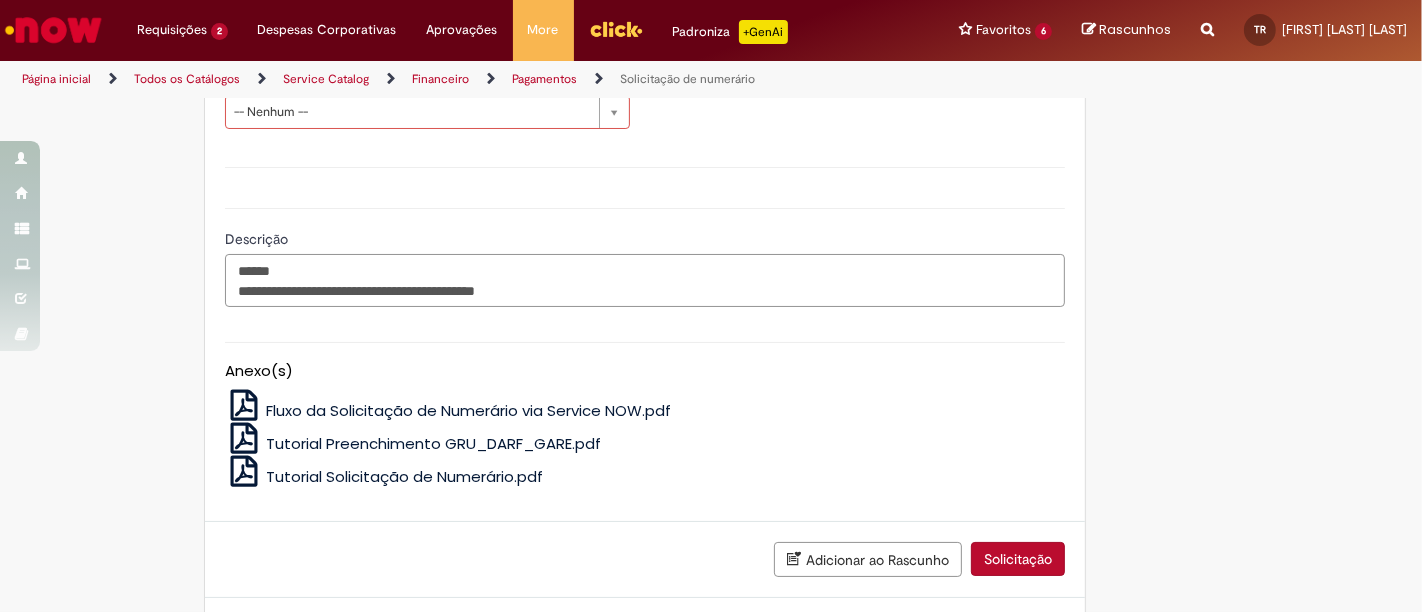 click on "**********" at bounding box center [645, 280] 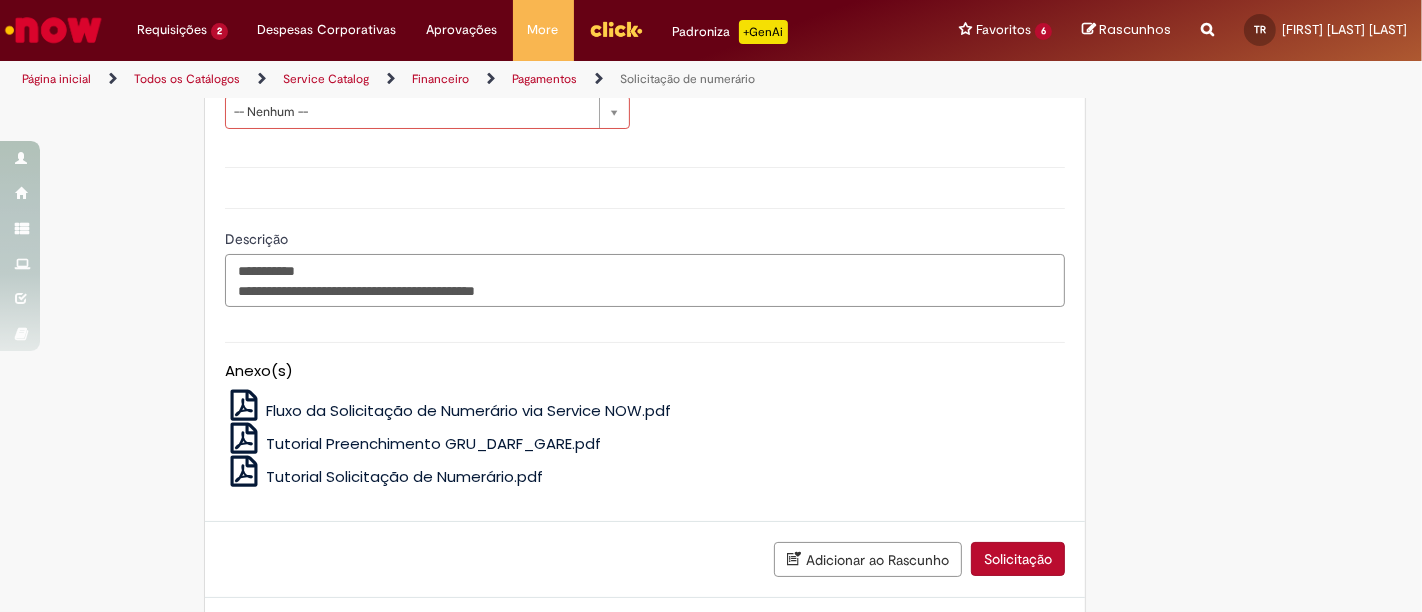 paste on "******" 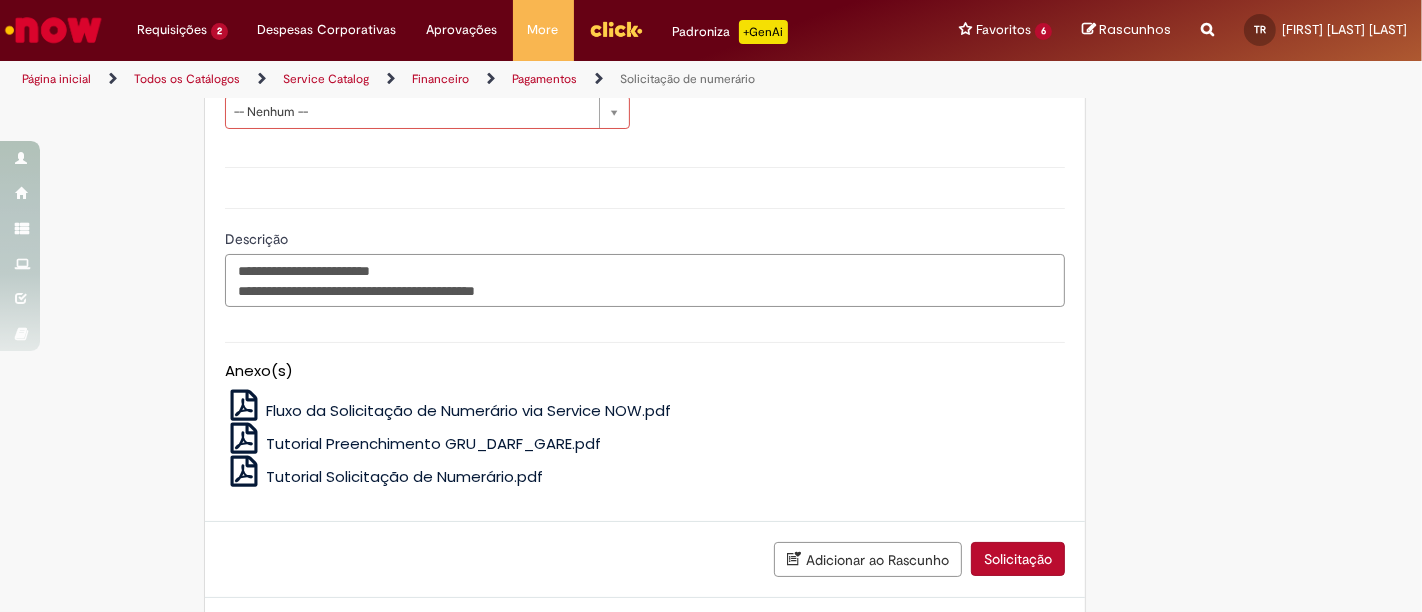 click on "**********" at bounding box center (645, 280) 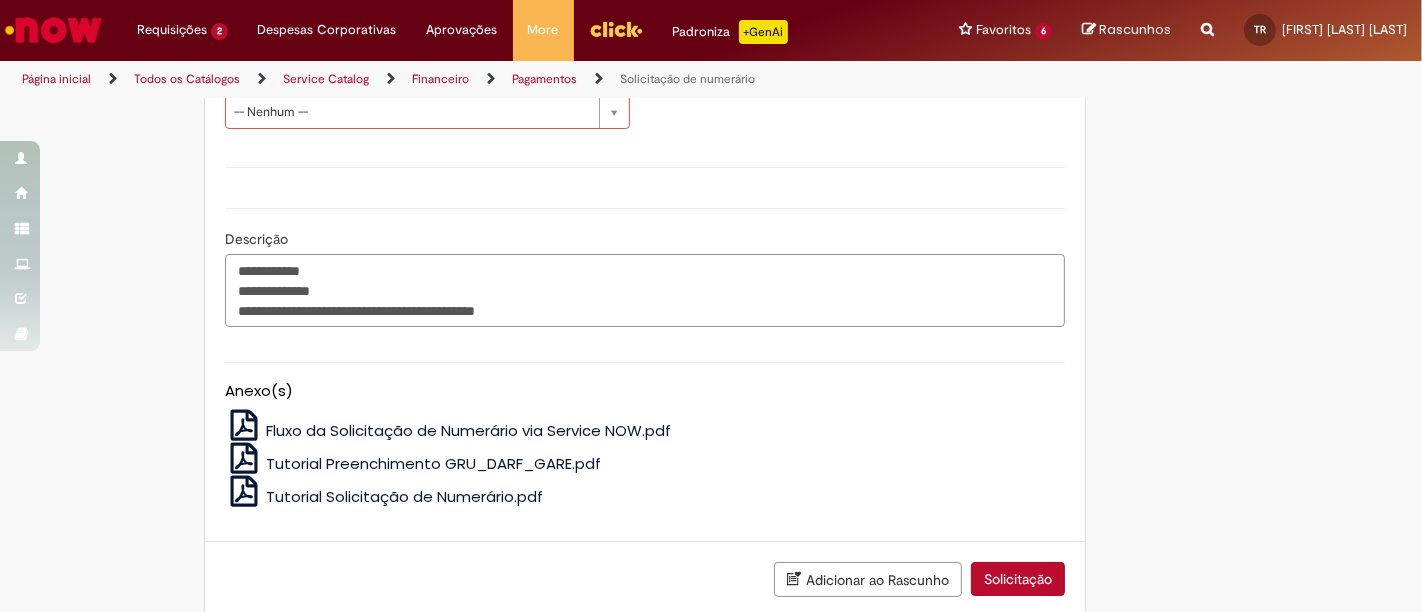scroll, scrollTop: 2655, scrollLeft: 0, axis: vertical 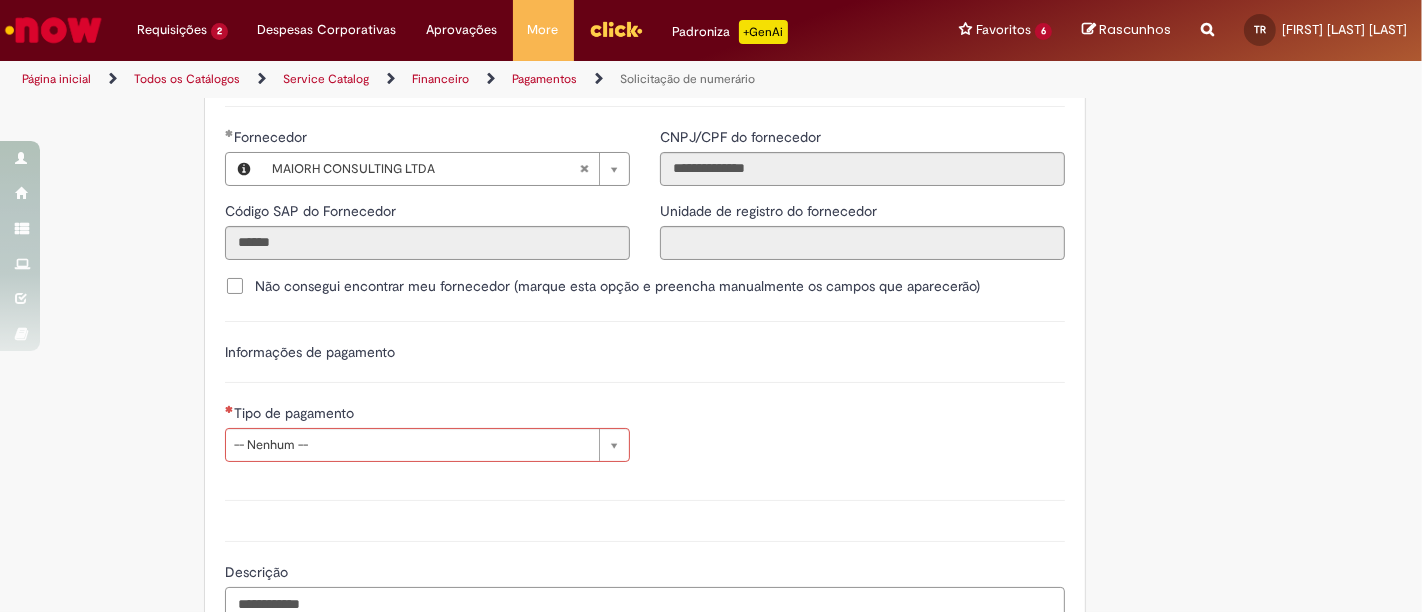 type on "**********" 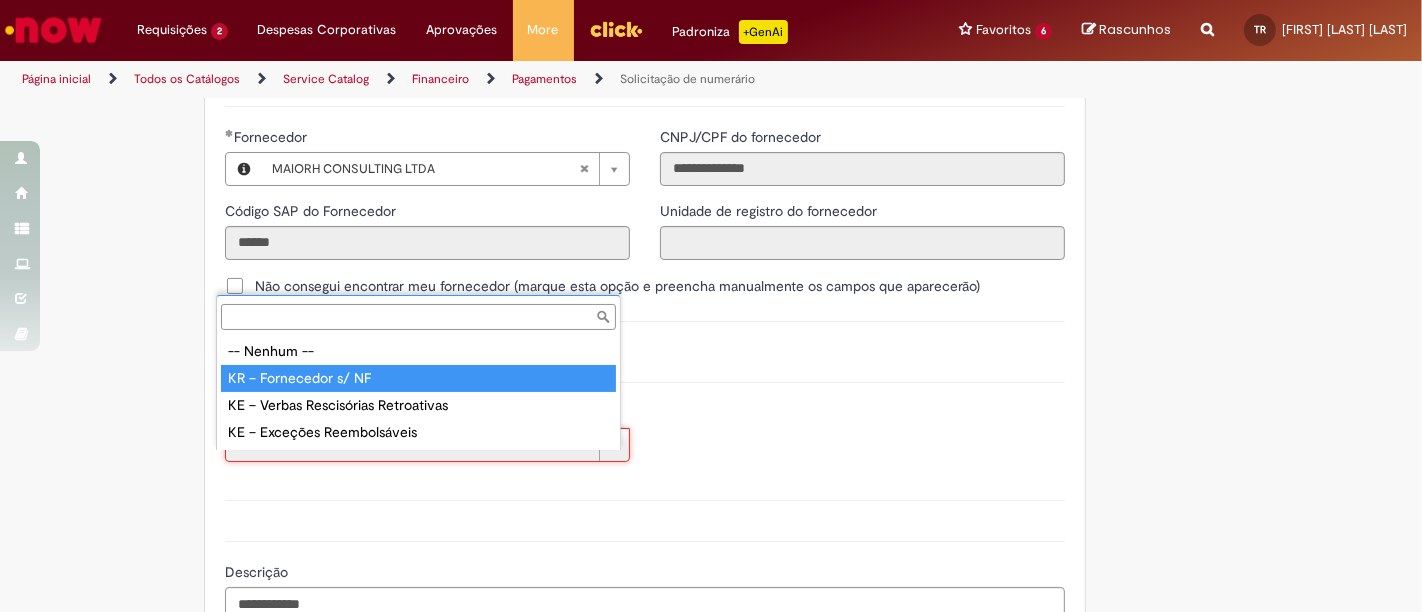 type on "**********" 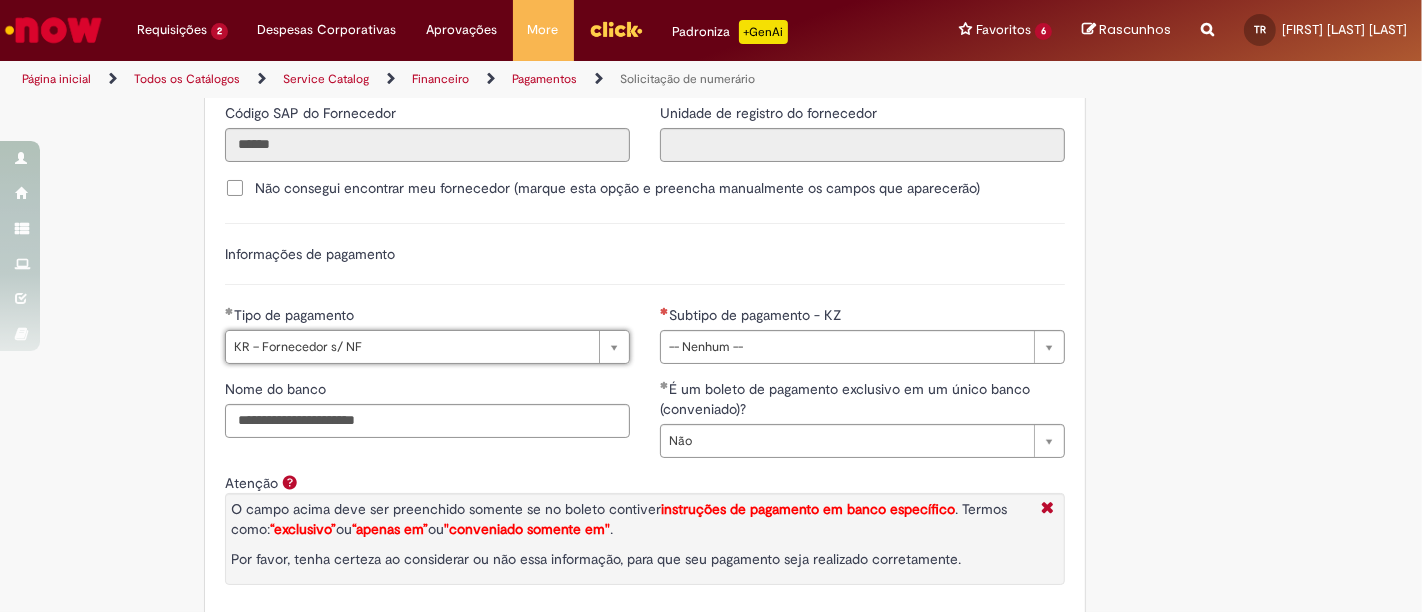 scroll, scrollTop: 2877, scrollLeft: 0, axis: vertical 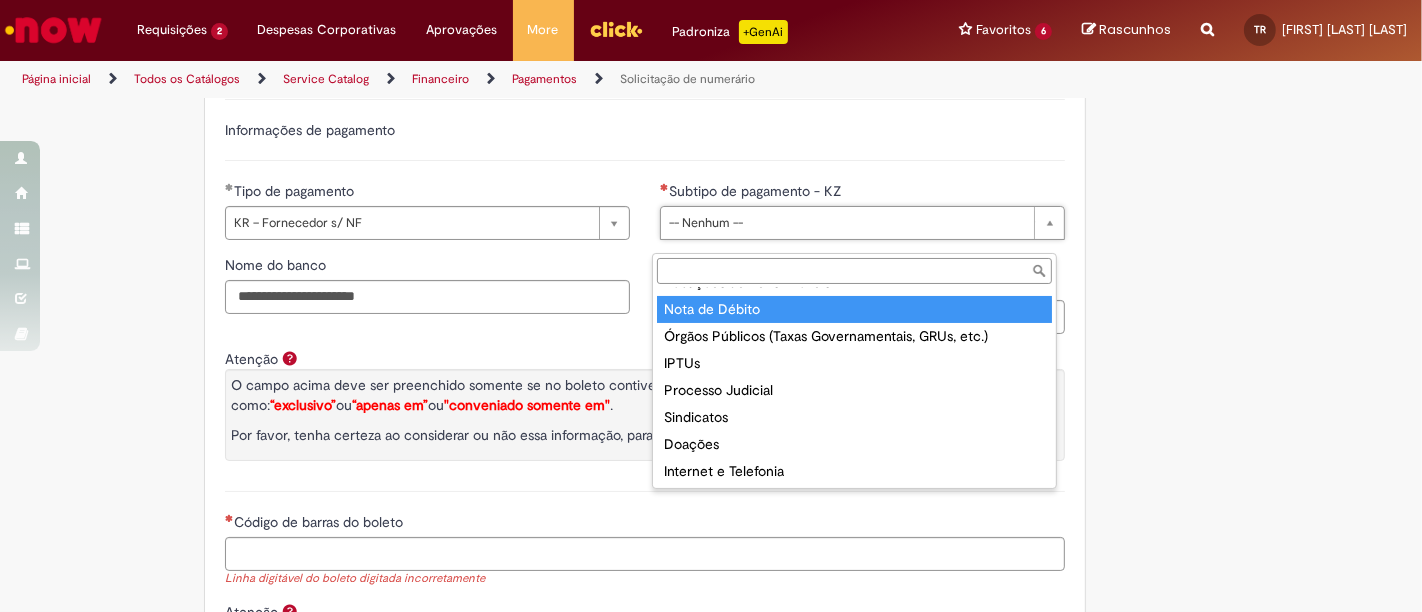 type on "**********" 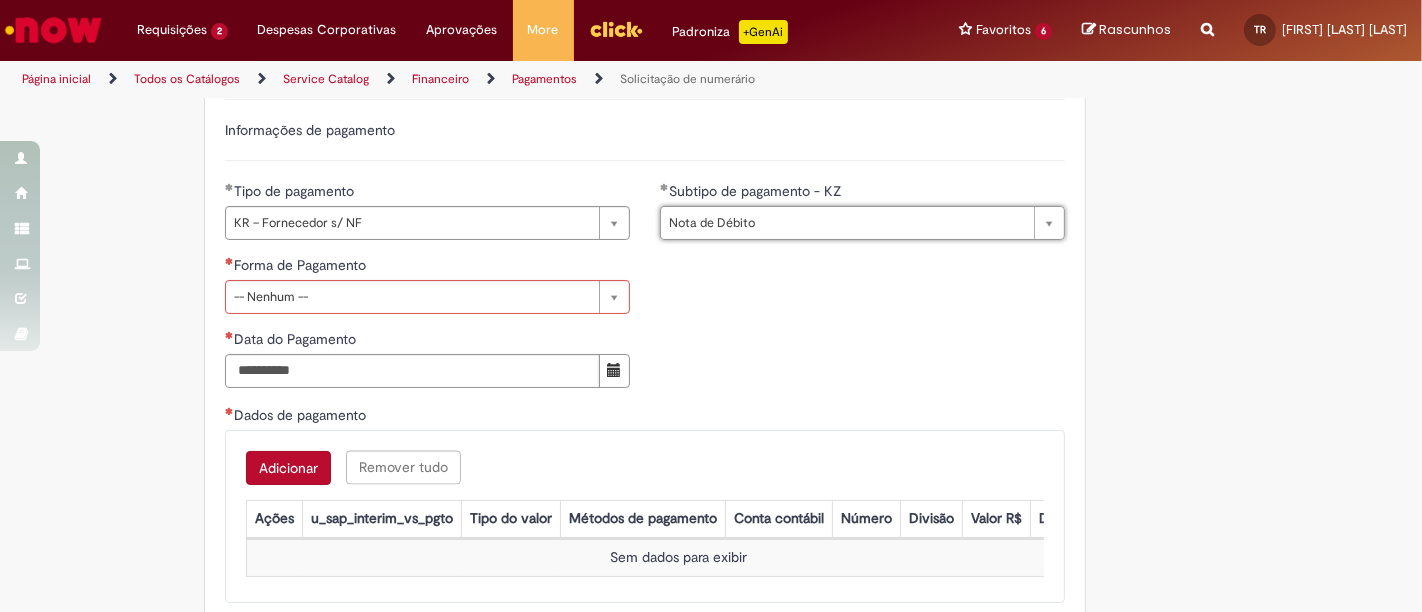 type 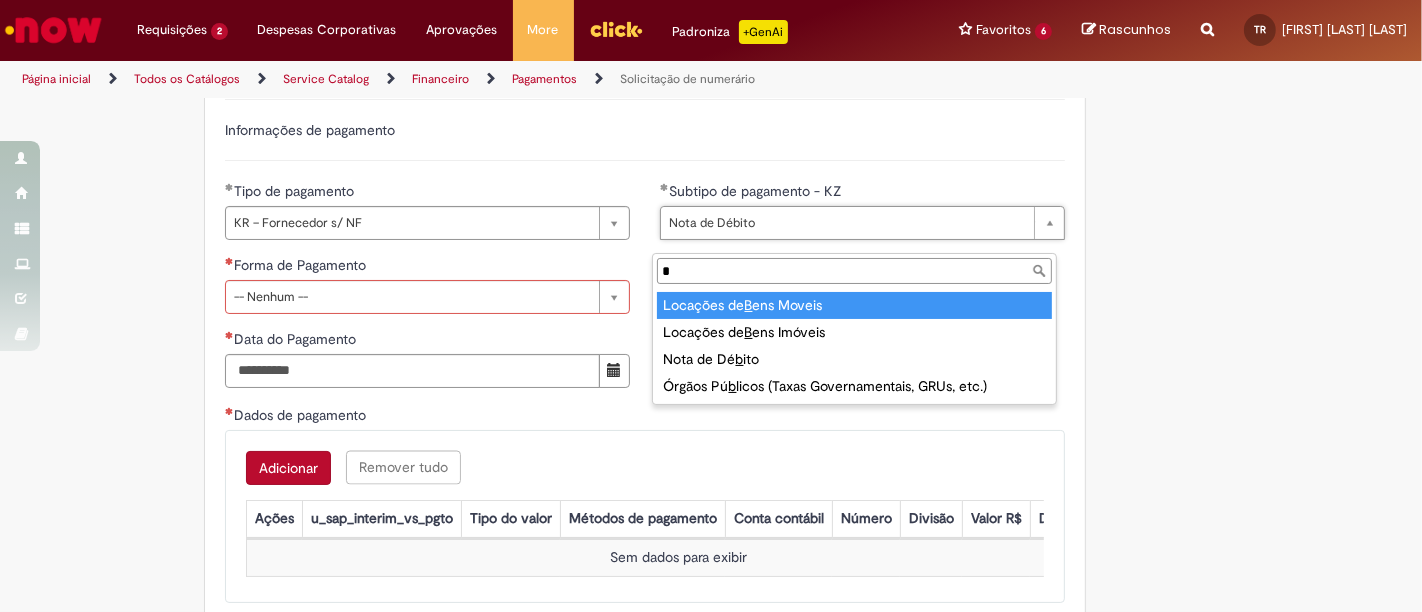 scroll, scrollTop: 0, scrollLeft: 0, axis: both 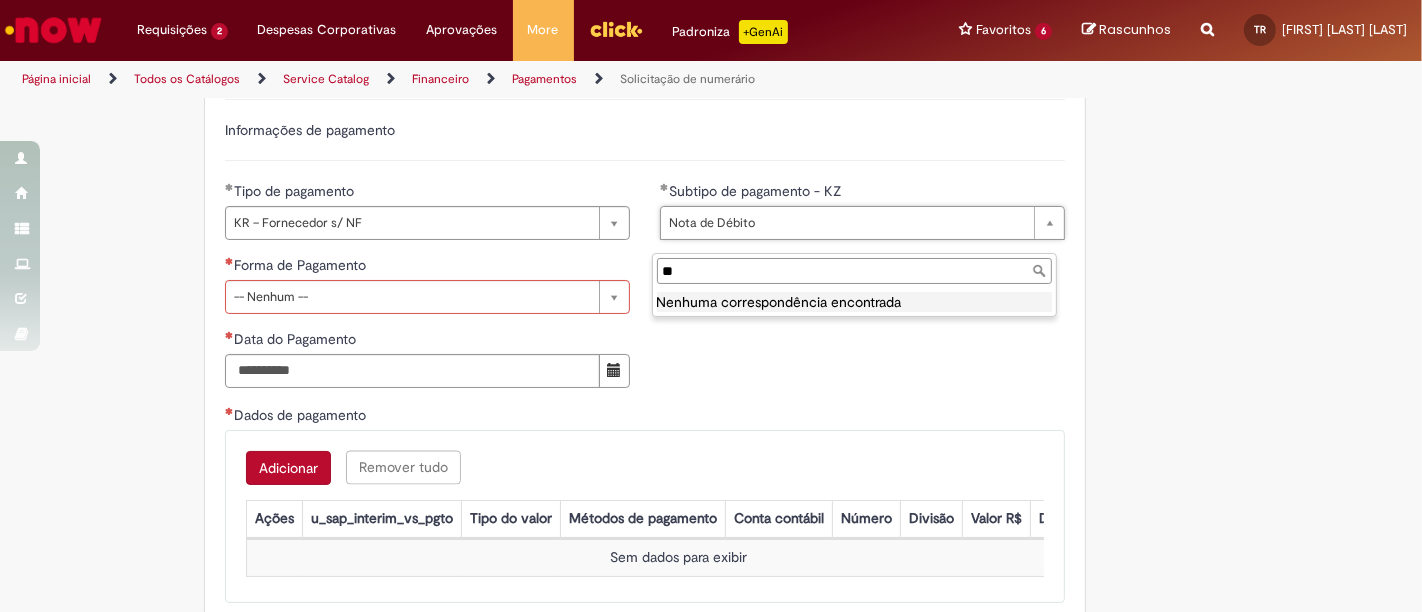 type on "*" 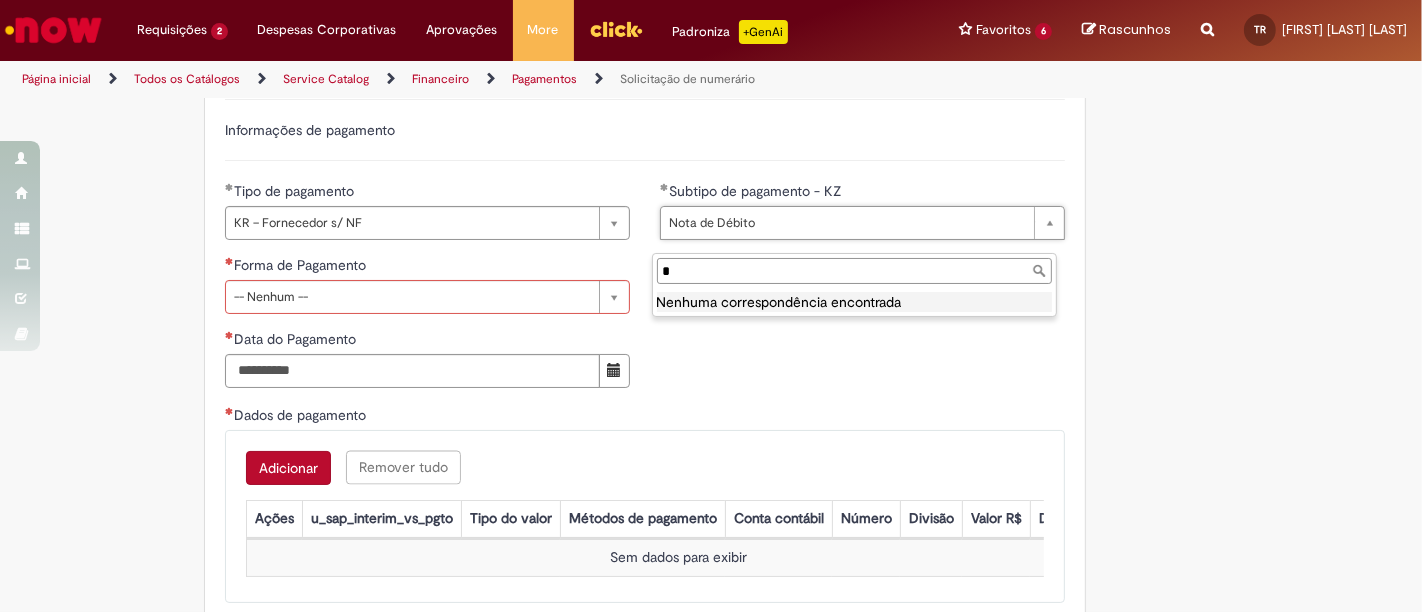 type 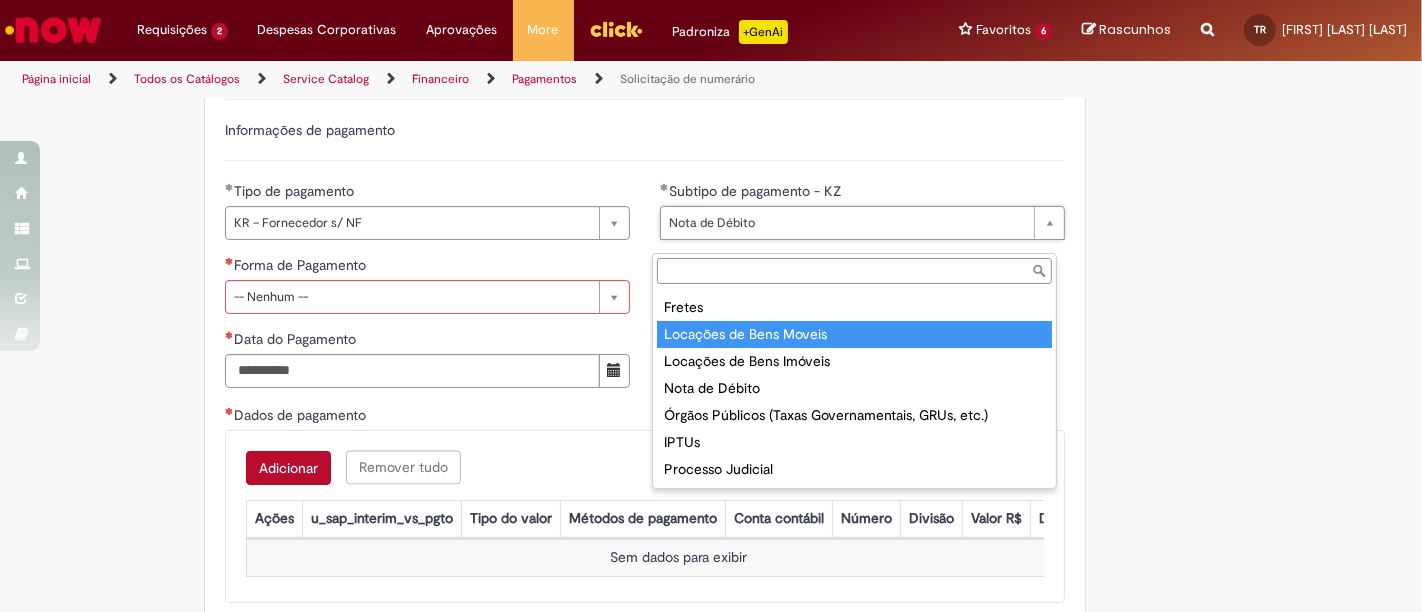 scroll, scrollTop: 222, scrollLeft: 0, axis: vertical 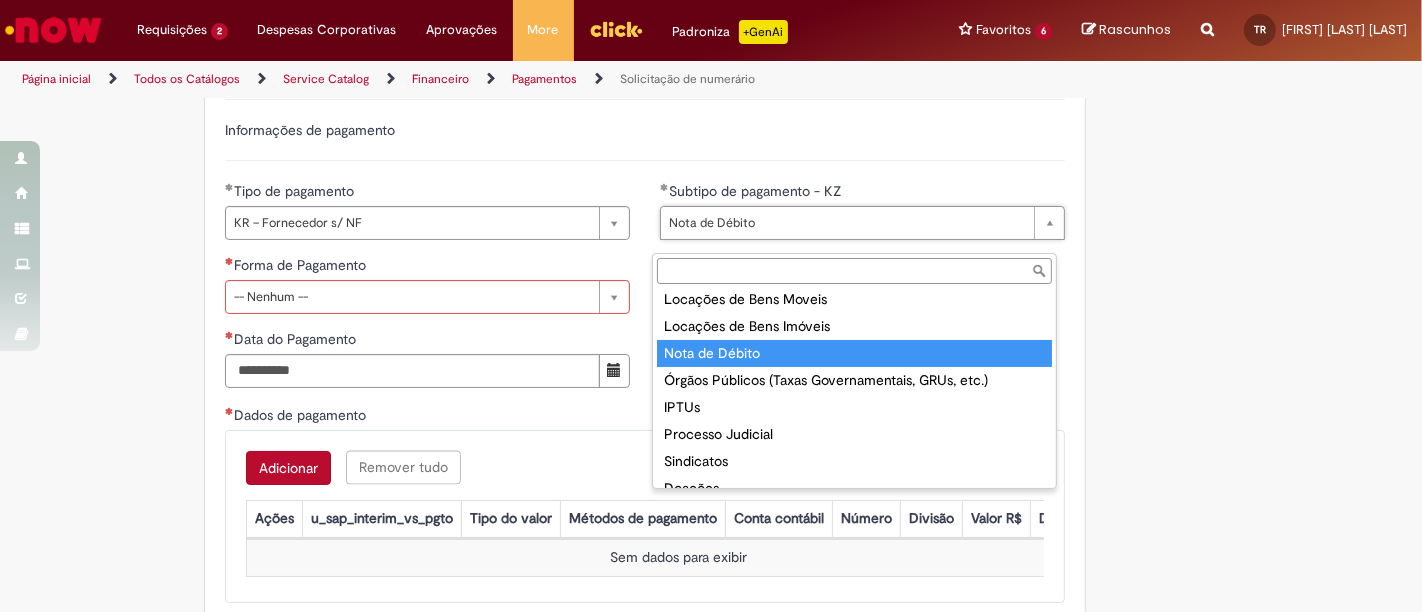 type on "**********" 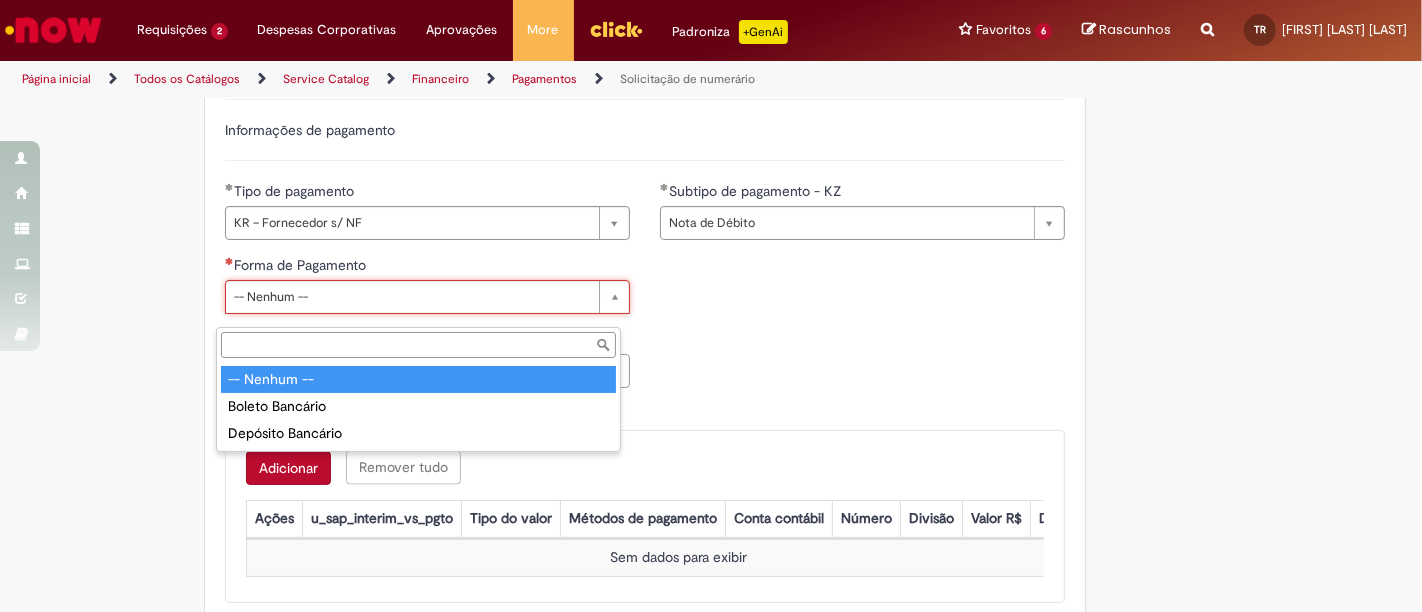 scroll, scrollTop: 0, scrollLeft: 0, axis: both 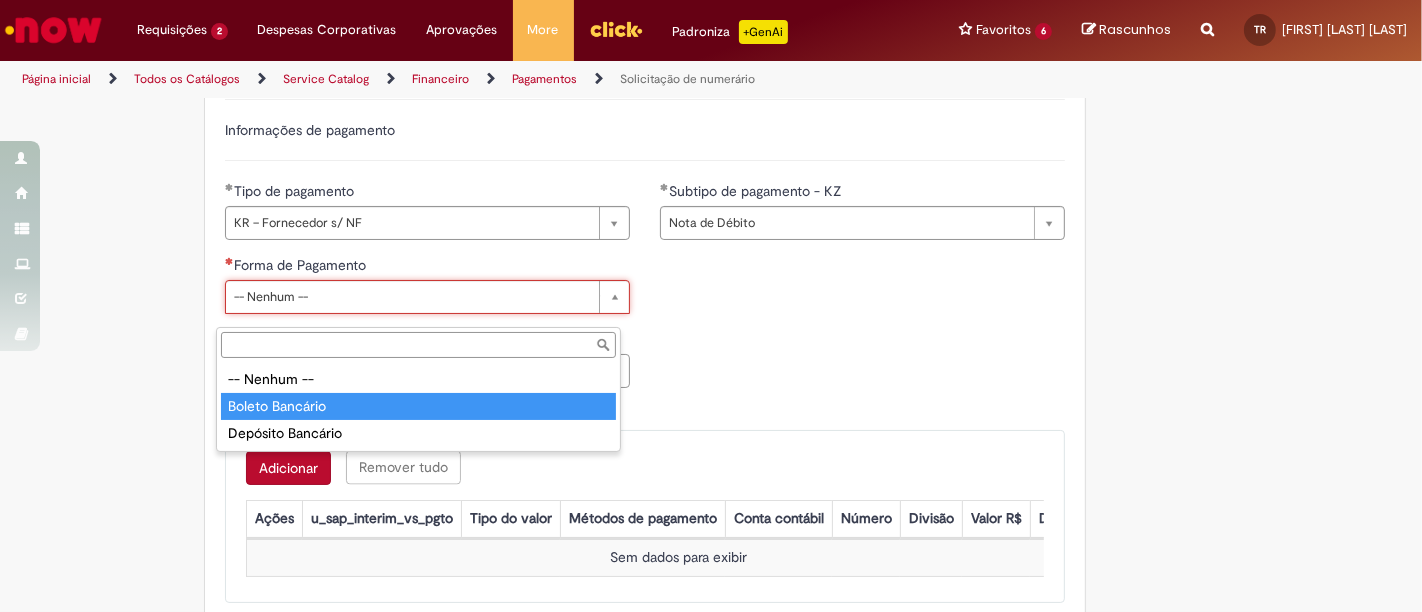 type on "**********" 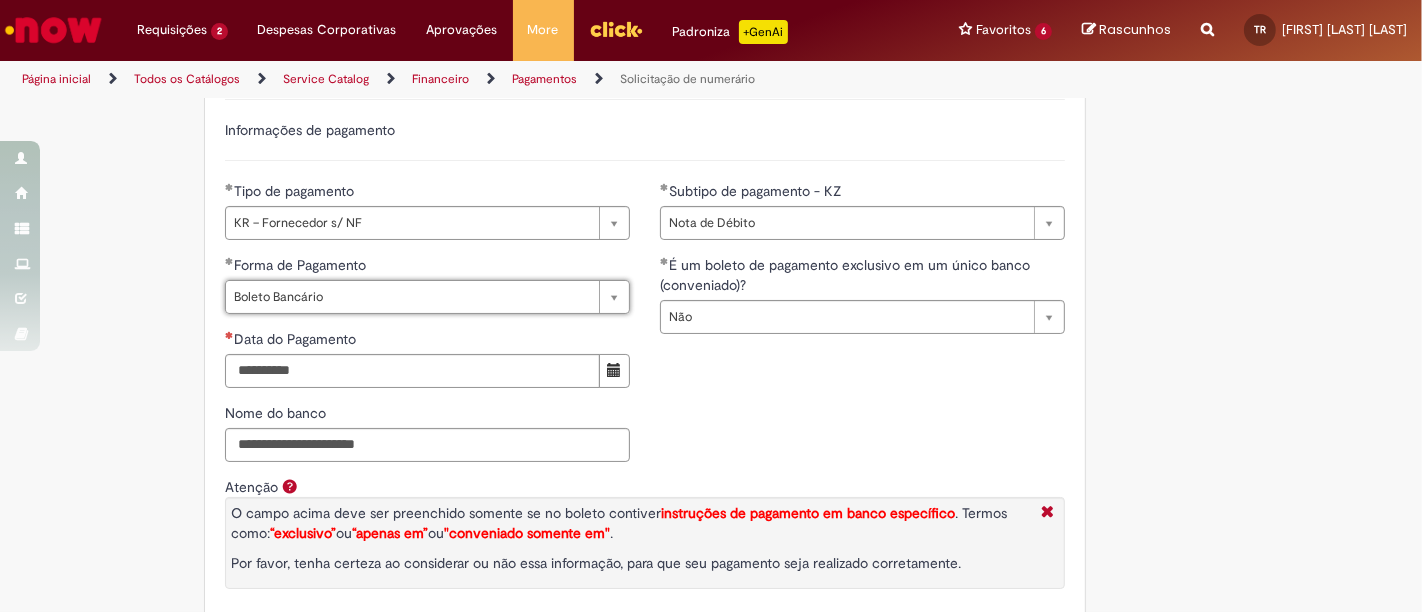 scroll, scrollTop: 0, scrollLeft: 82, axis: horizontal 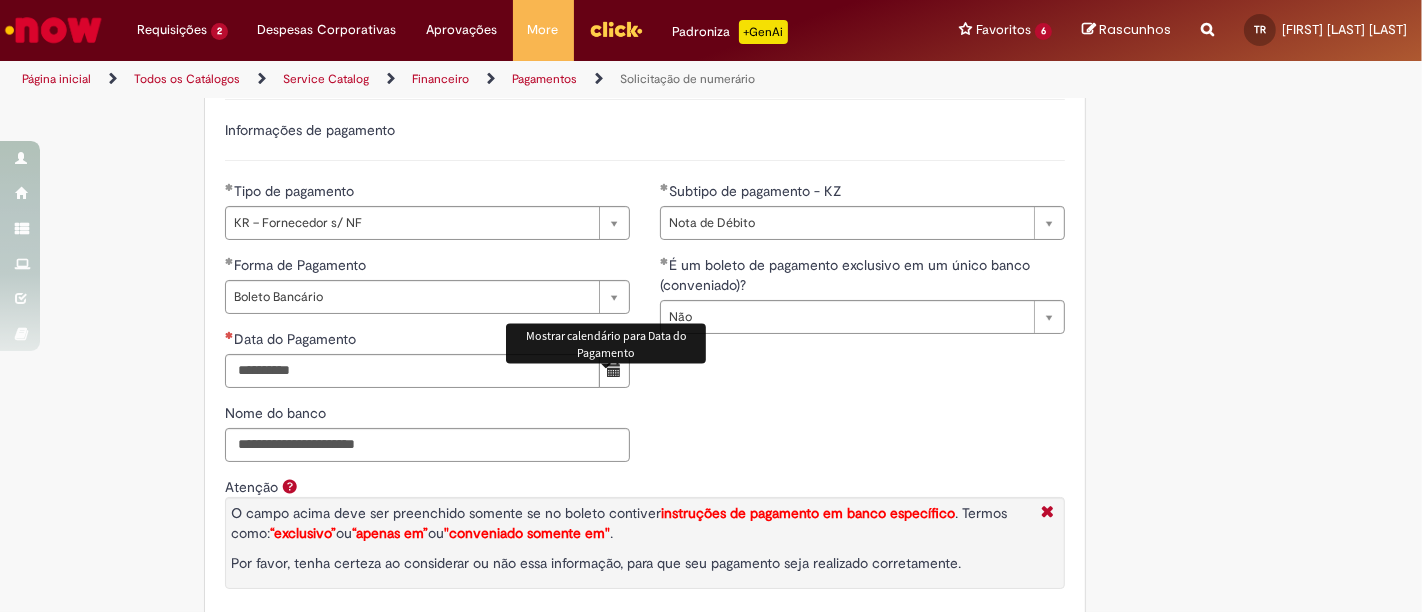 click at bounding box center (614, 370) 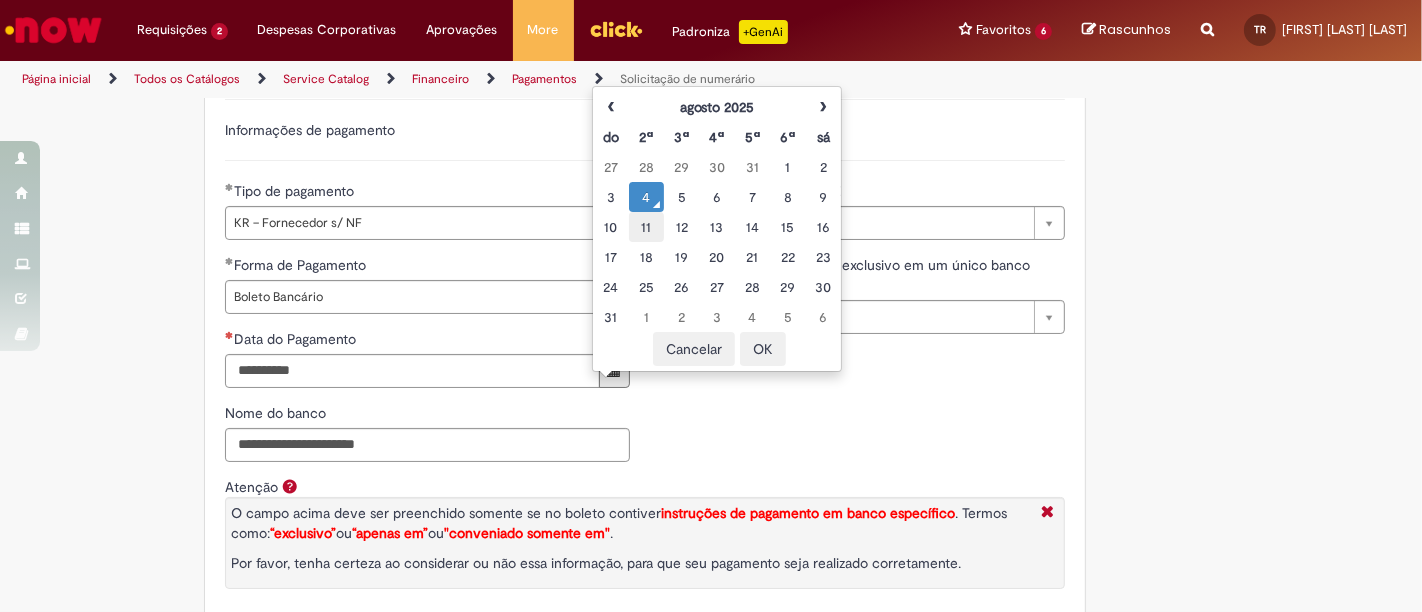 click on "11" at bounding box center [646, 227] 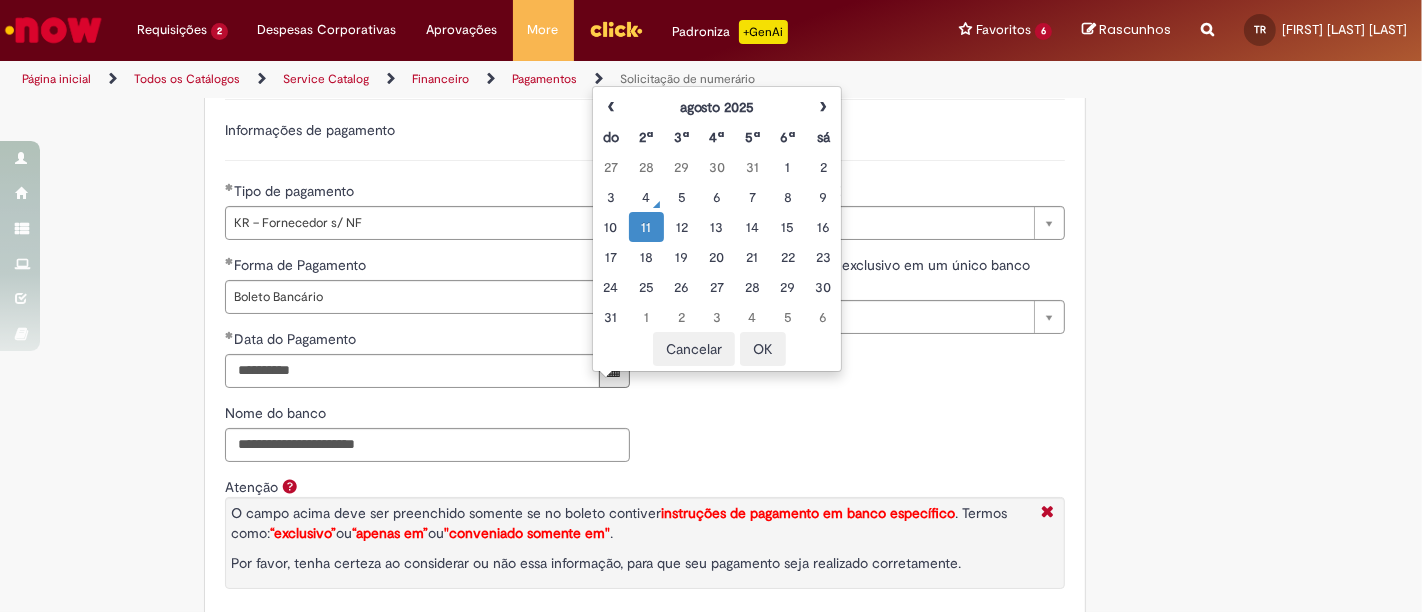 click on "**********" at bounding box center (645, 366) 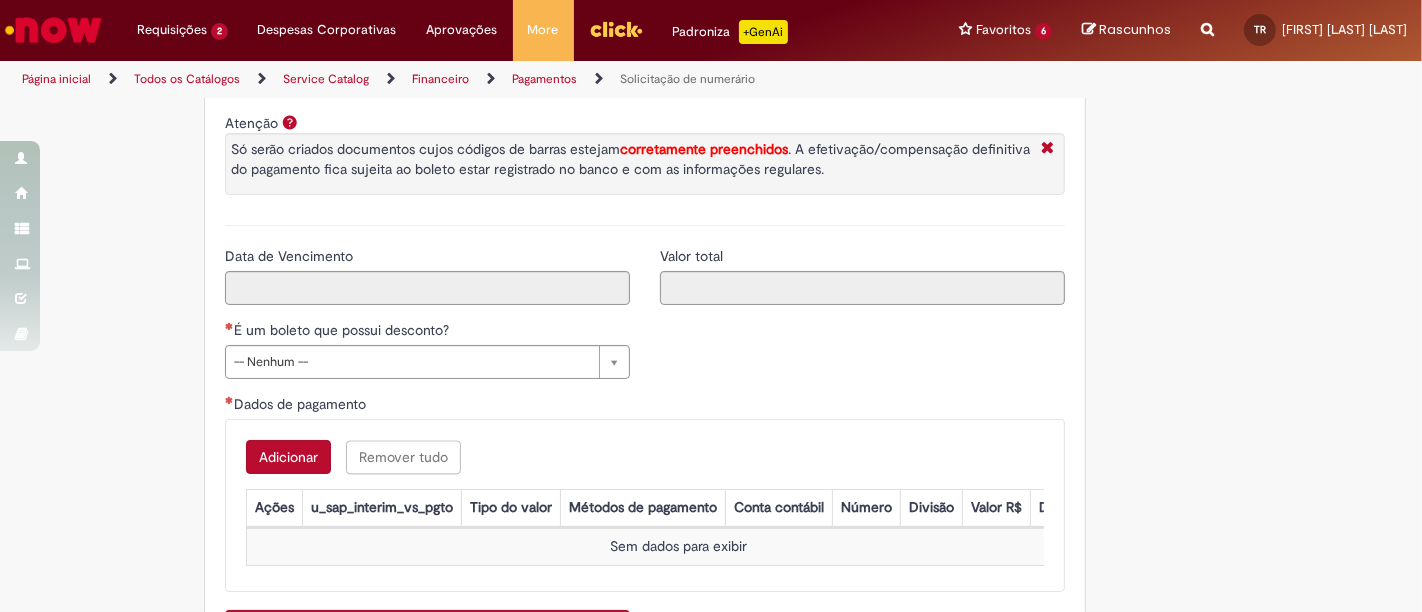 scroll, scrollTop: 4100, scrollLeft: 0, axis: vertical 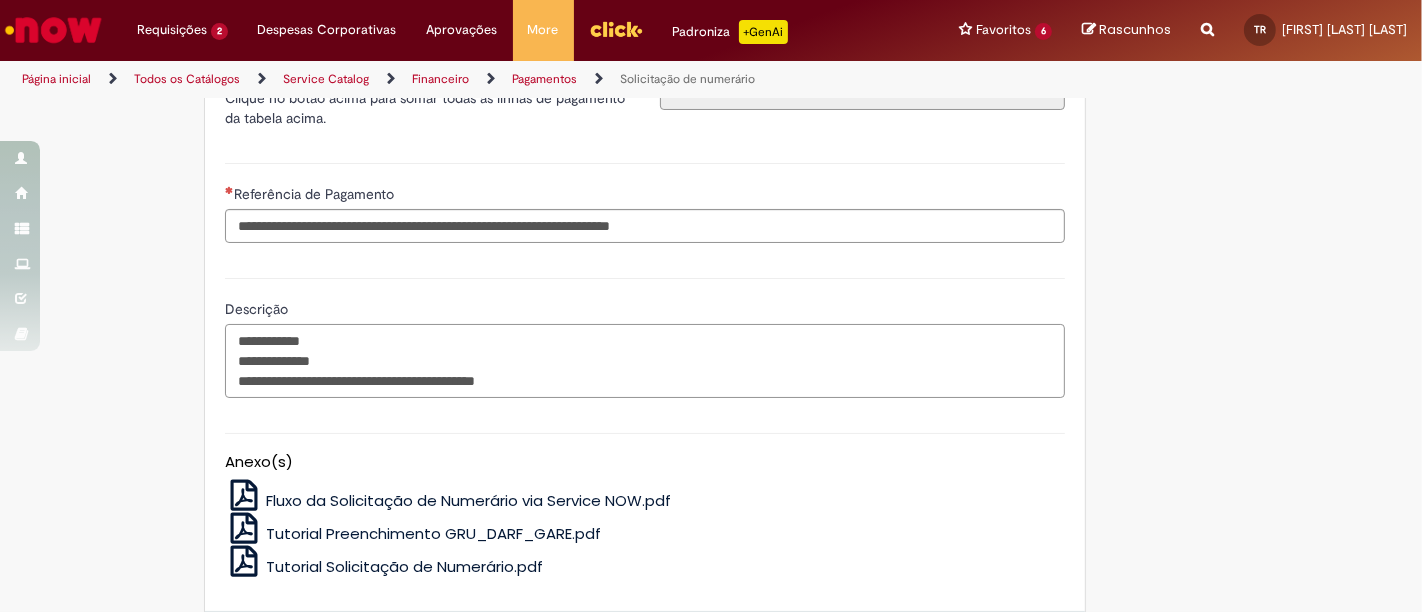 drag, startPoint x: 597, startPoint y: 404, endPoint x: 228, endPoint y: 410, distance: 369.04877 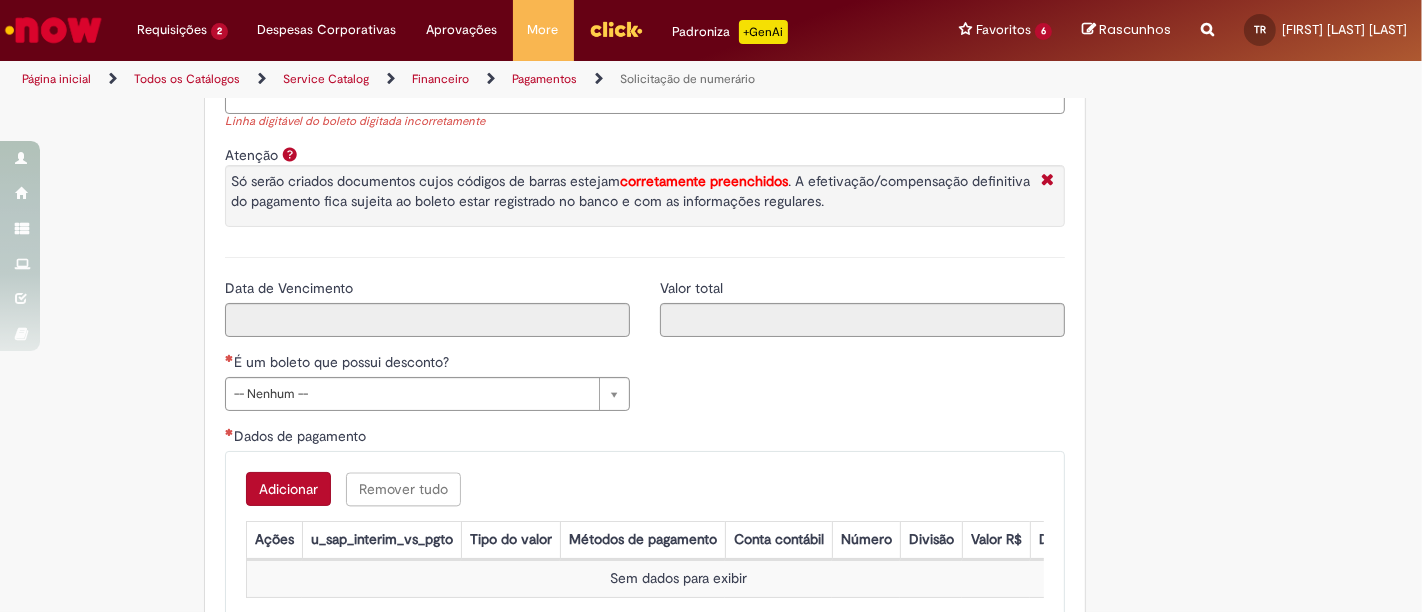 scroll, scrollTop: 3322, scrollLeft: 0, axis: vertical 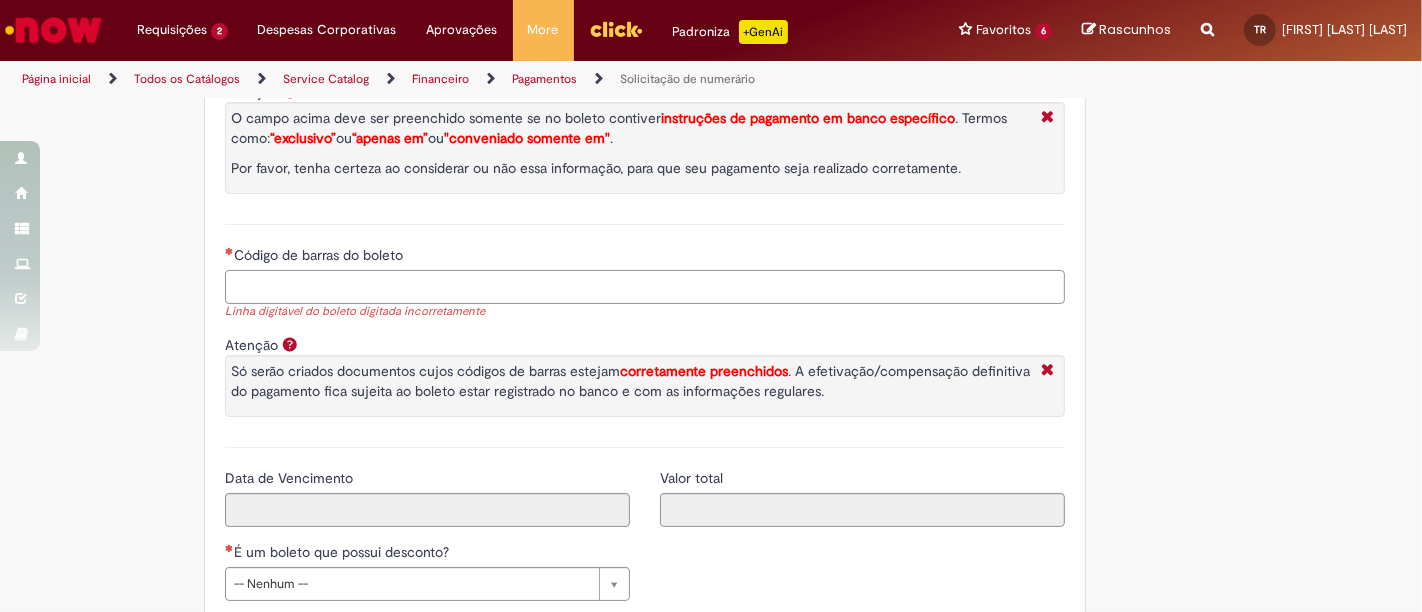 click on "Código de barras do boleto" at bounding box center (645, 287) 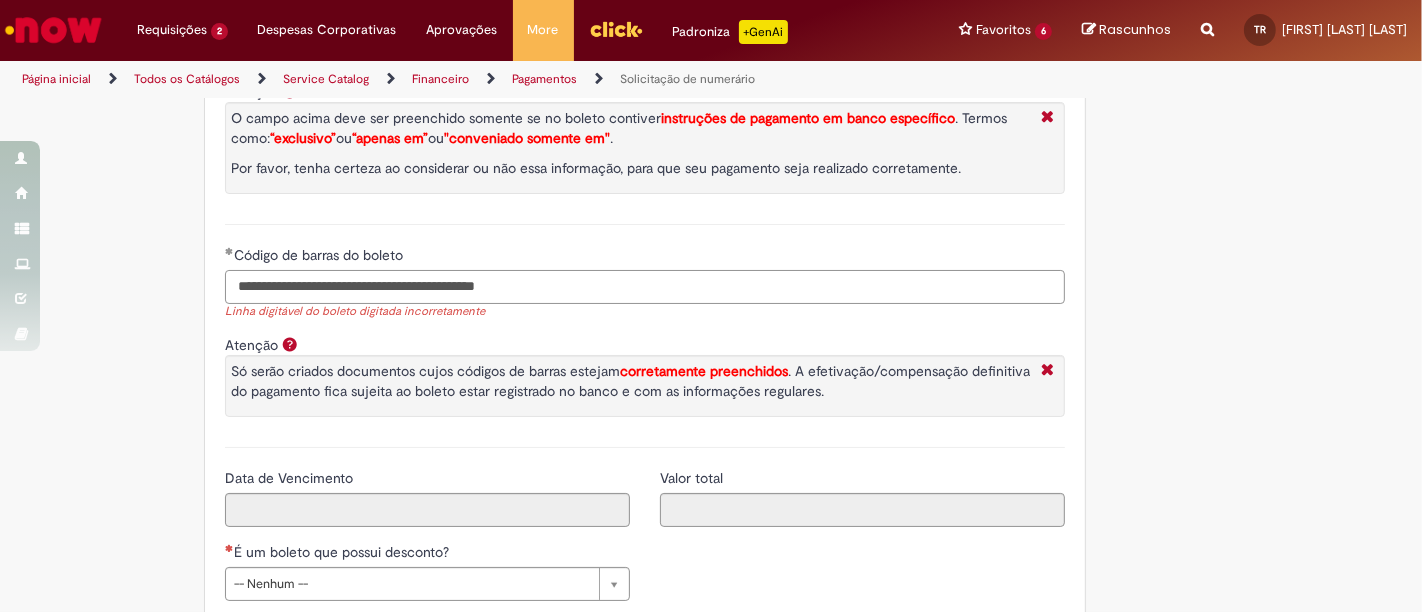 type on "**********" 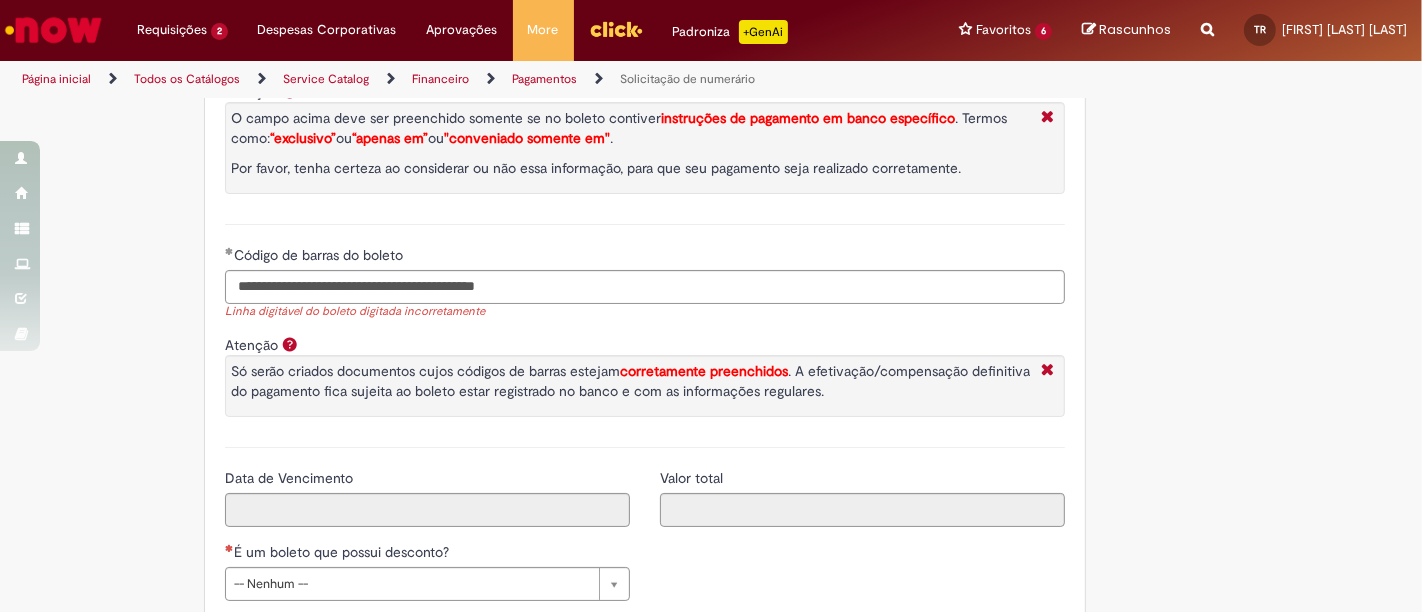 type on "*********" 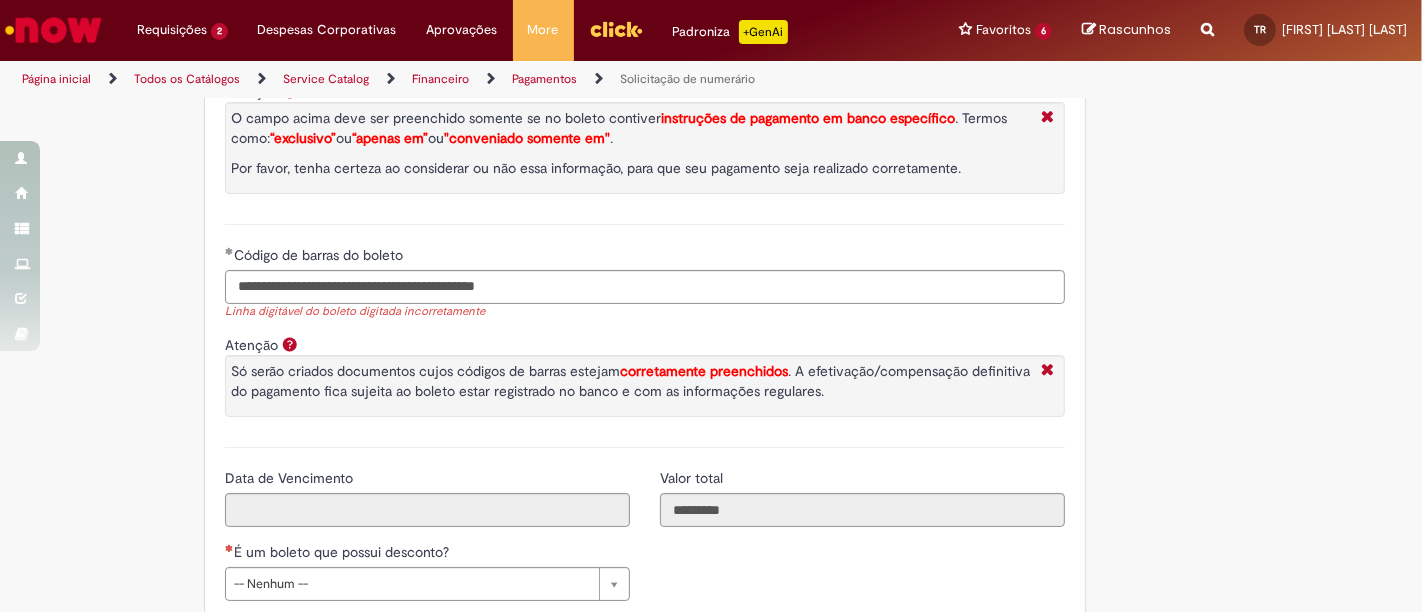 click on "[FIRST] [LAST] [LAST] [LAST]" at bounding box center [613, -824] 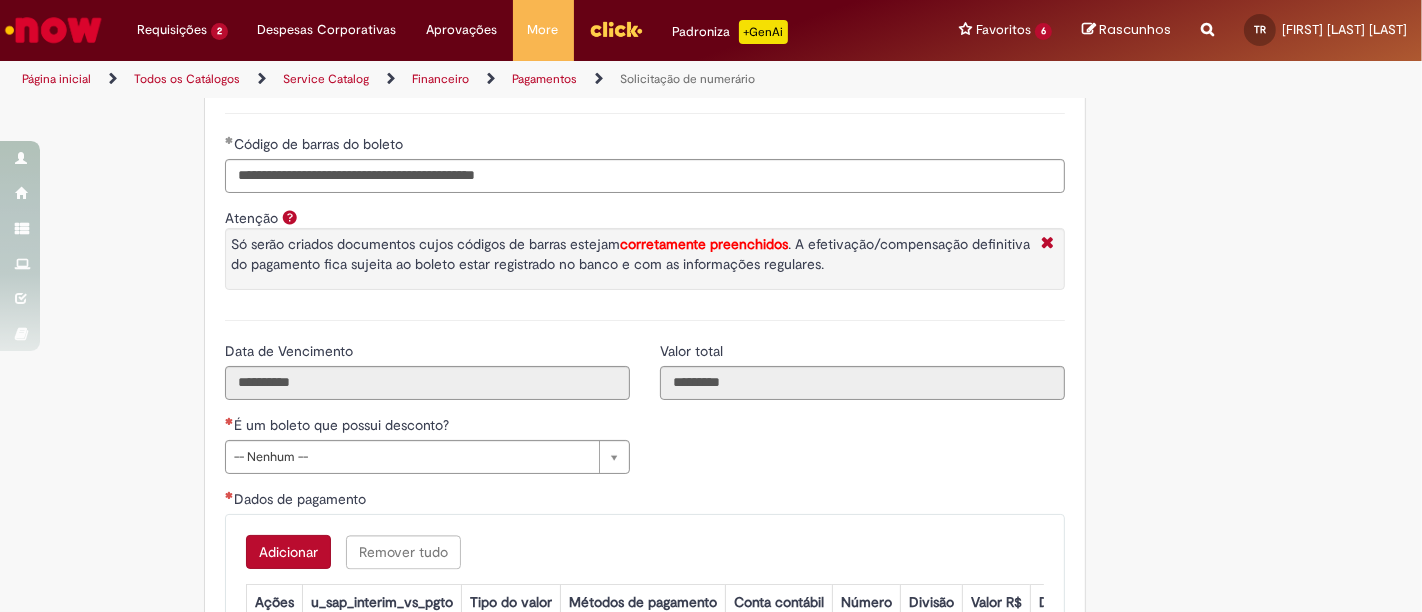 scroll, scrollTop: 3544, scrollLeft: 0, axis: vertical 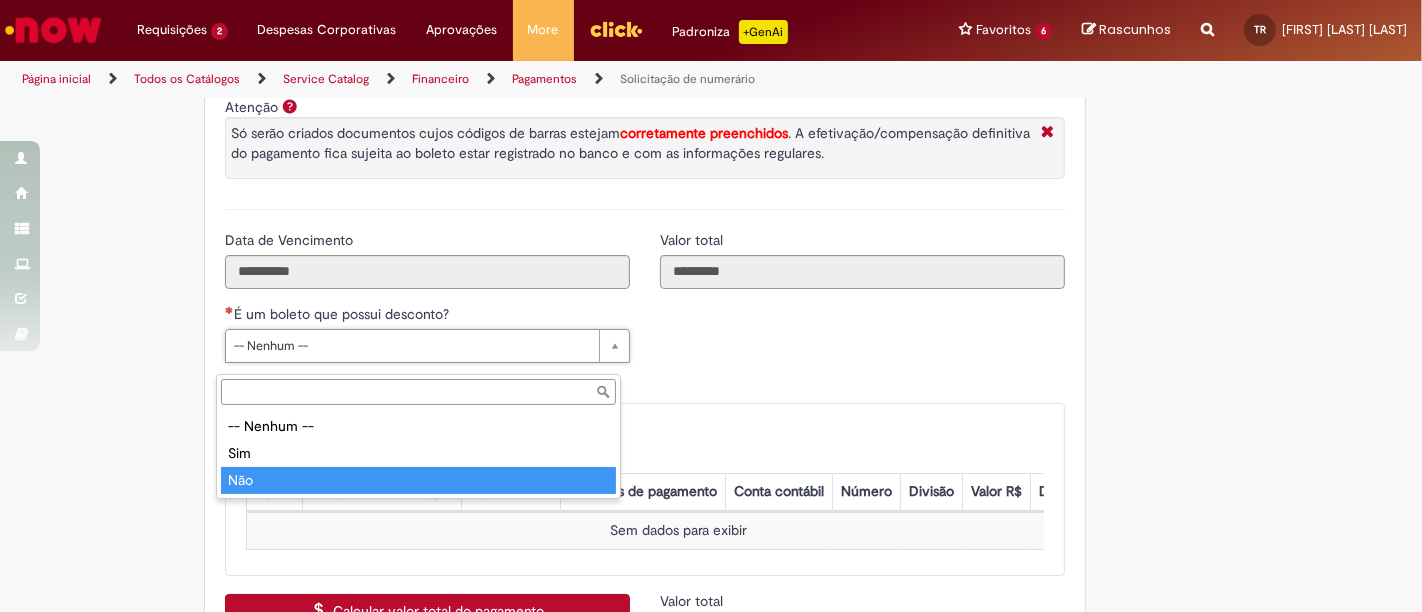 drag, startPoint x: 323, startPoint y: 474, endPoint x: 303, endPoint y: 467, distance: 21.189621 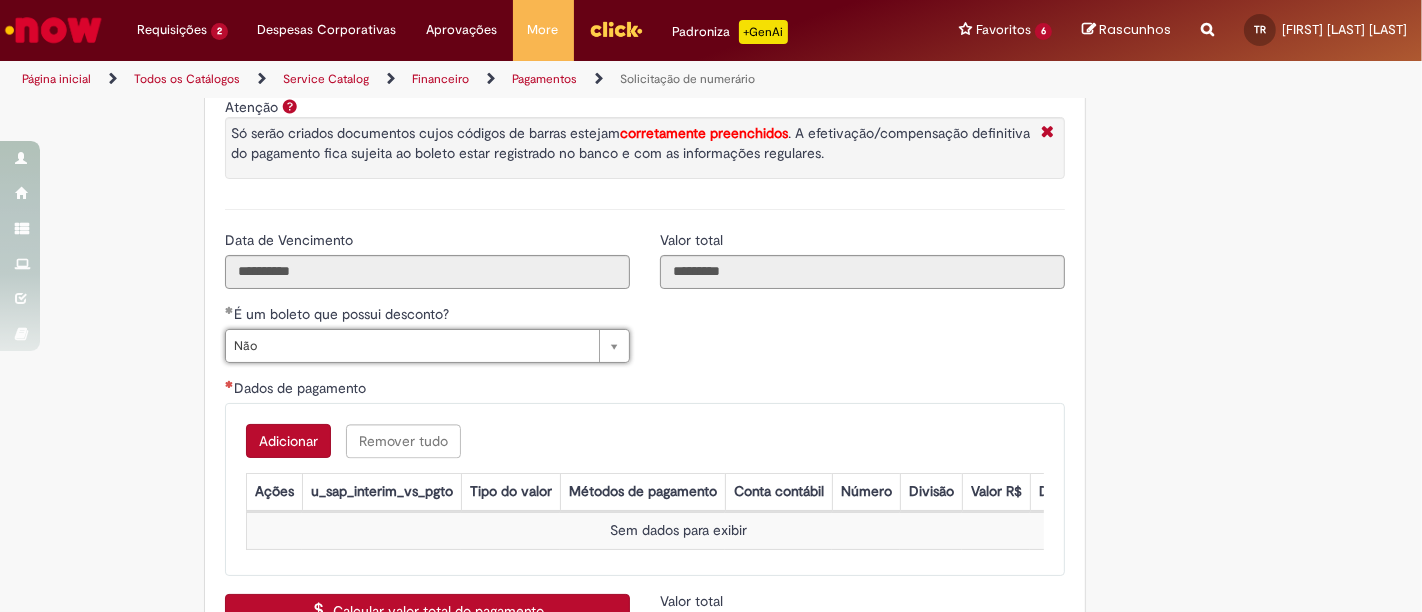 click on "[FIRST] [LAST] [LAST] [LAST]" at bounding box center (613, -1054) 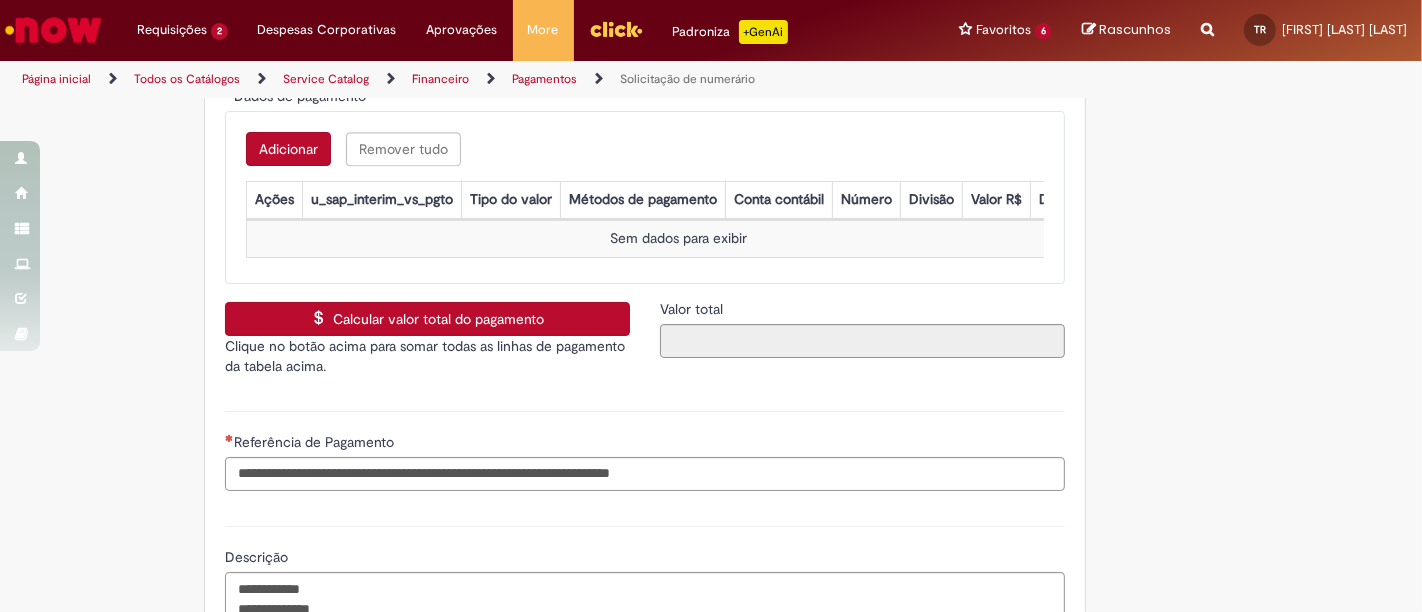 scroll, scrollTop: 3655, scrollLeft: 0, axis: vertical 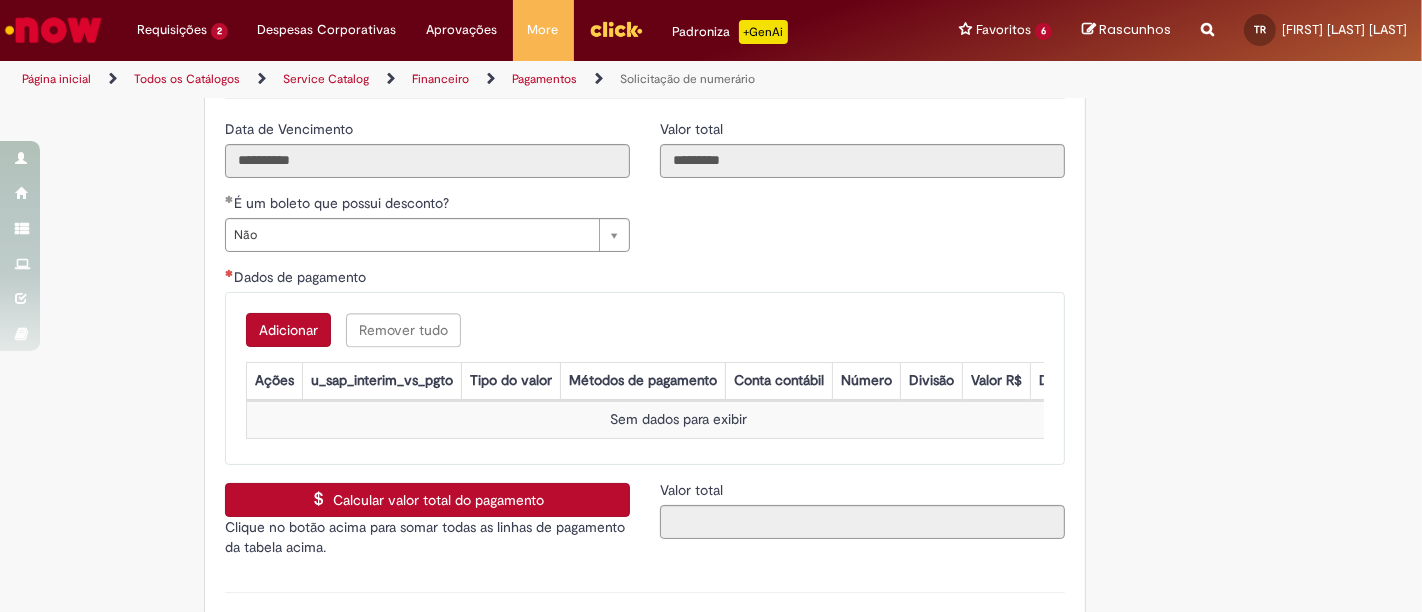 click on "Adicionar" at bounding box center [288, 330] 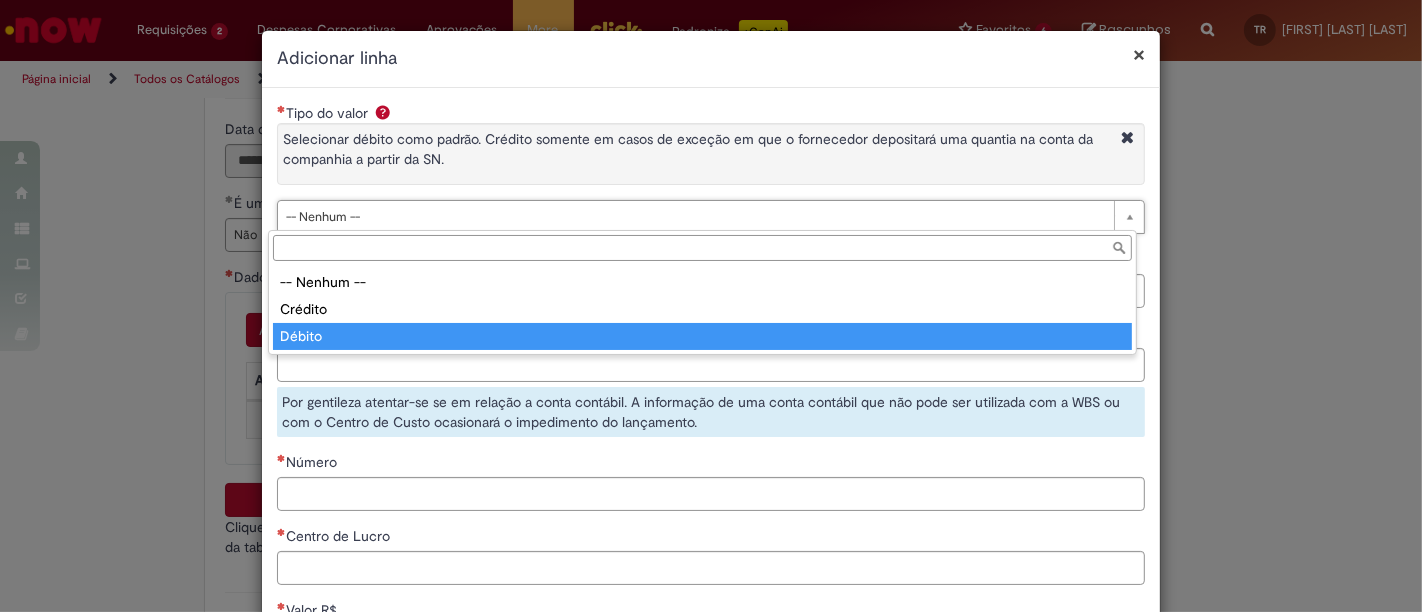type on "******" 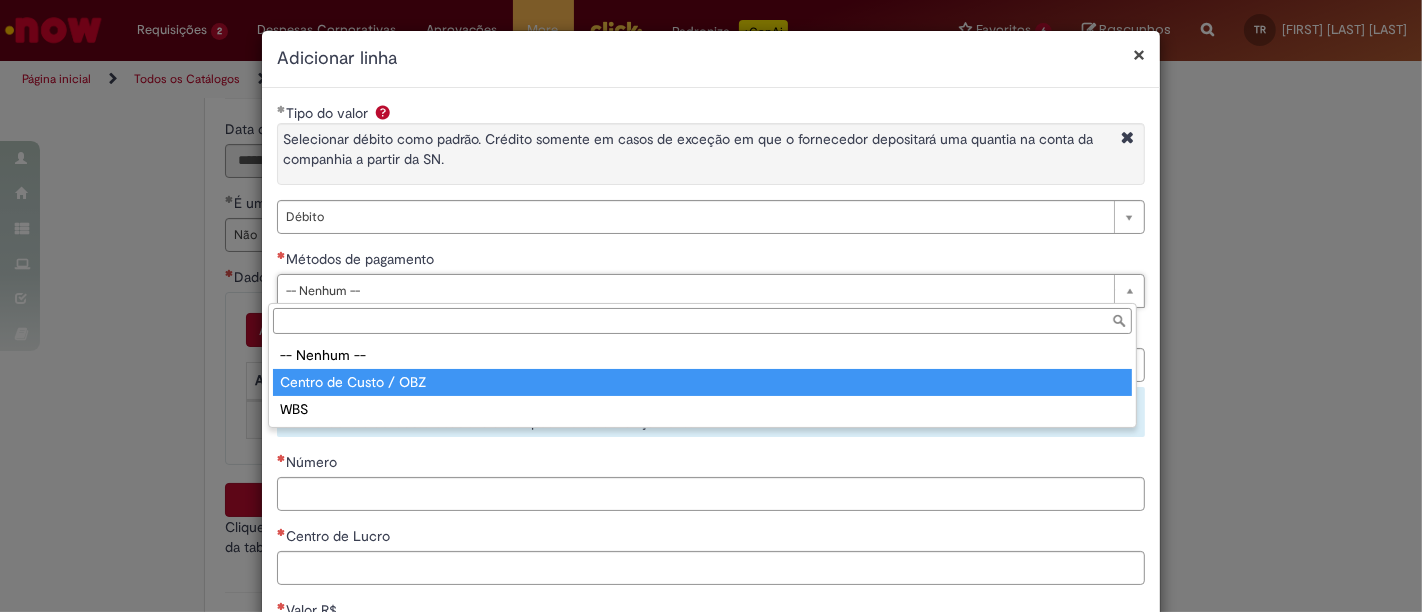 type on "**********" 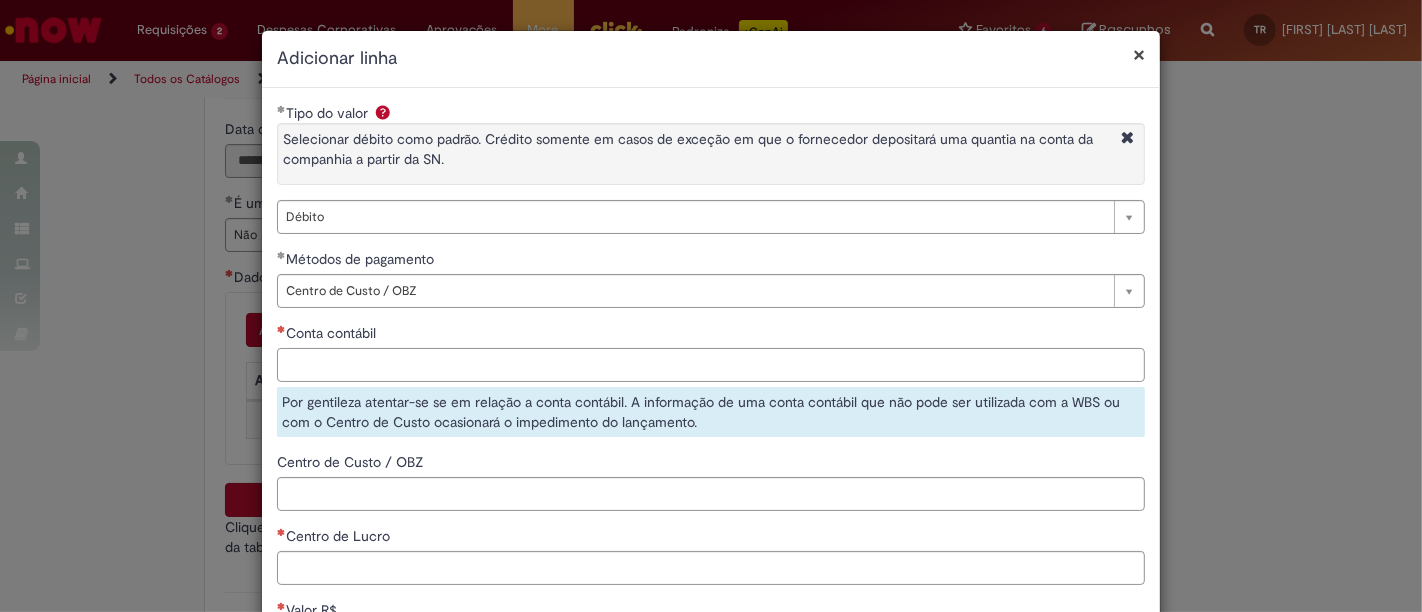 click on "Conta contábil" at bounding box center [711, 365] 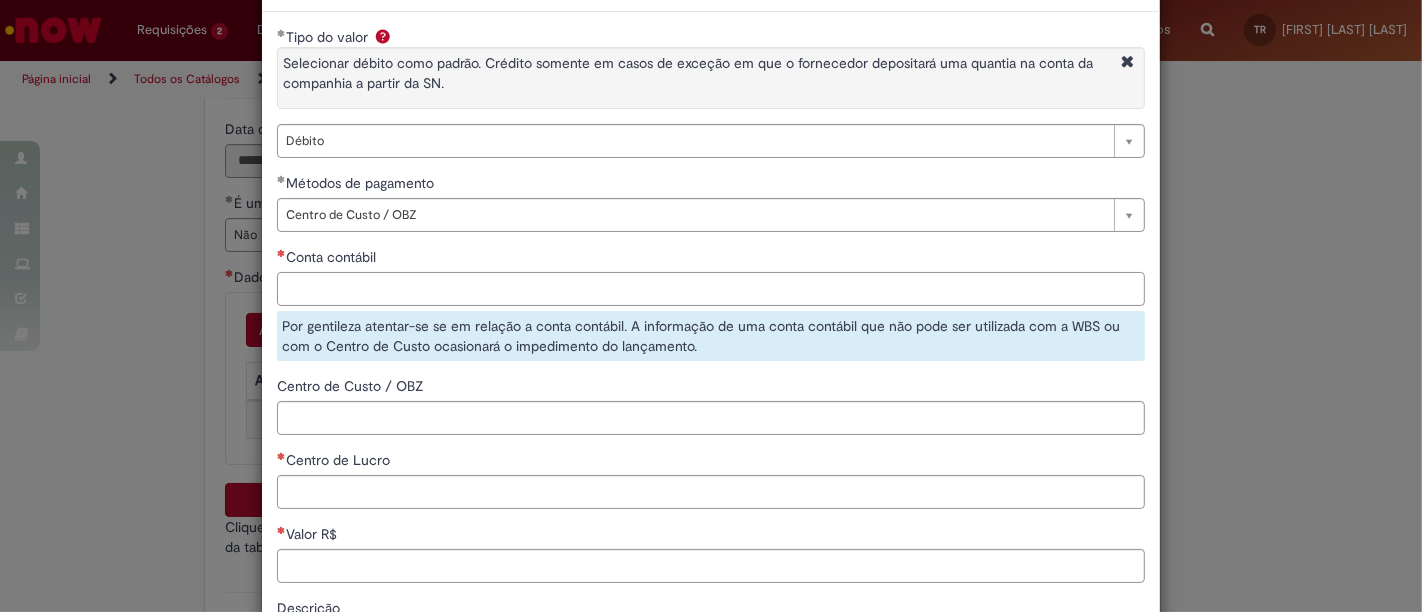 scroll, scrollTop: 111, scrollLeft: 0, axis: vertical 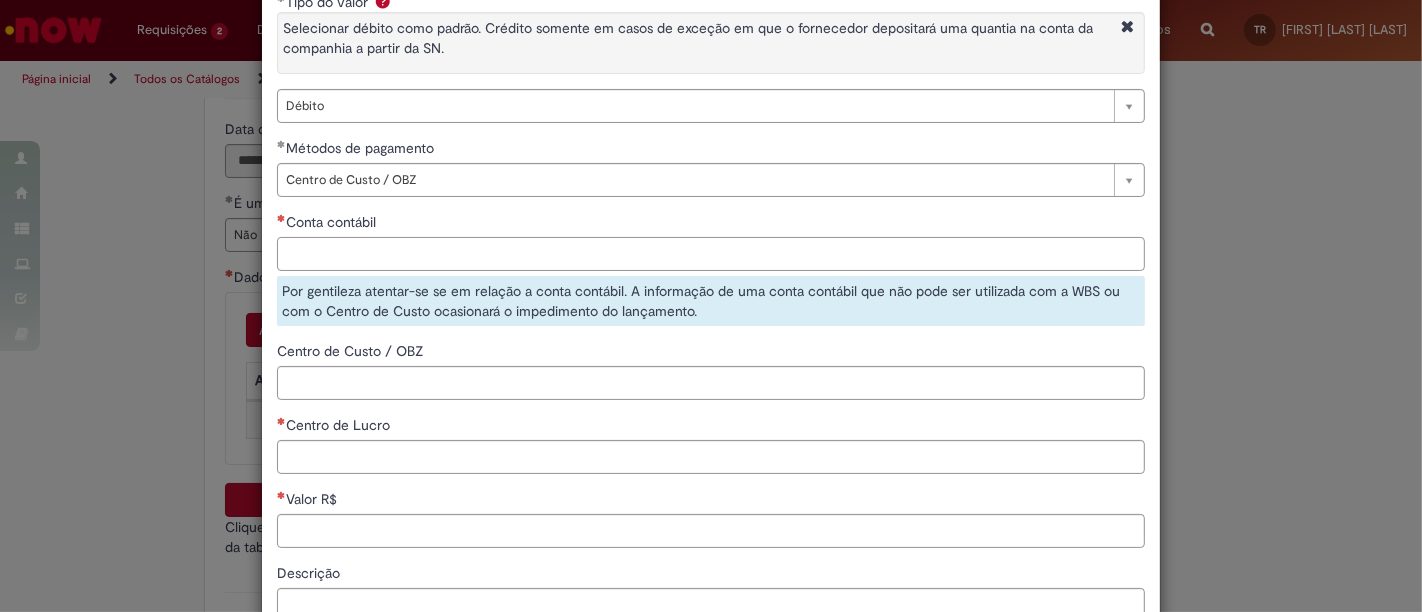 paste on "**********" 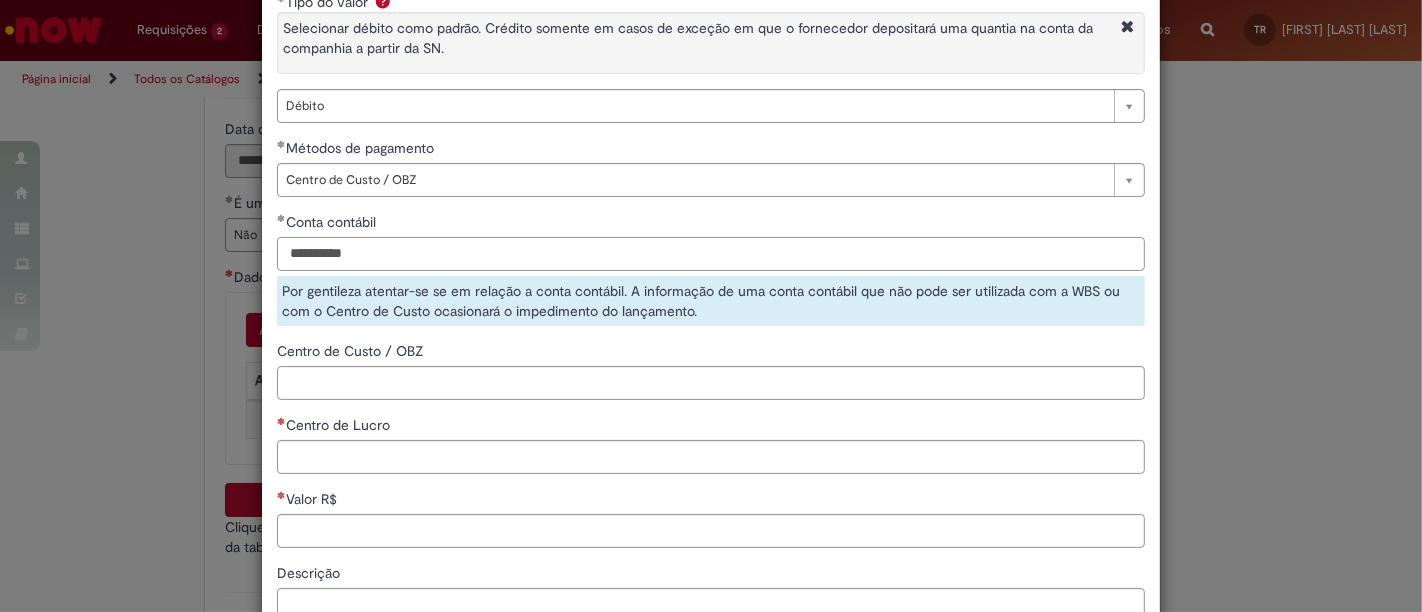 type on "**********" 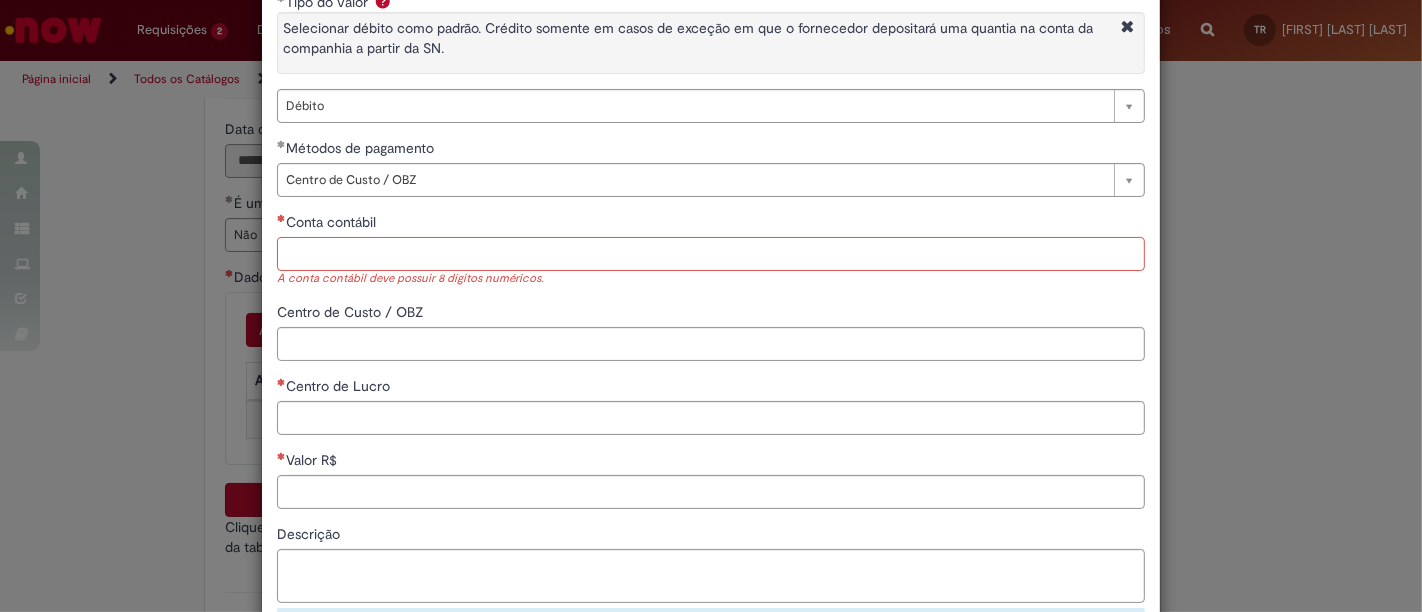 paste on "*******" 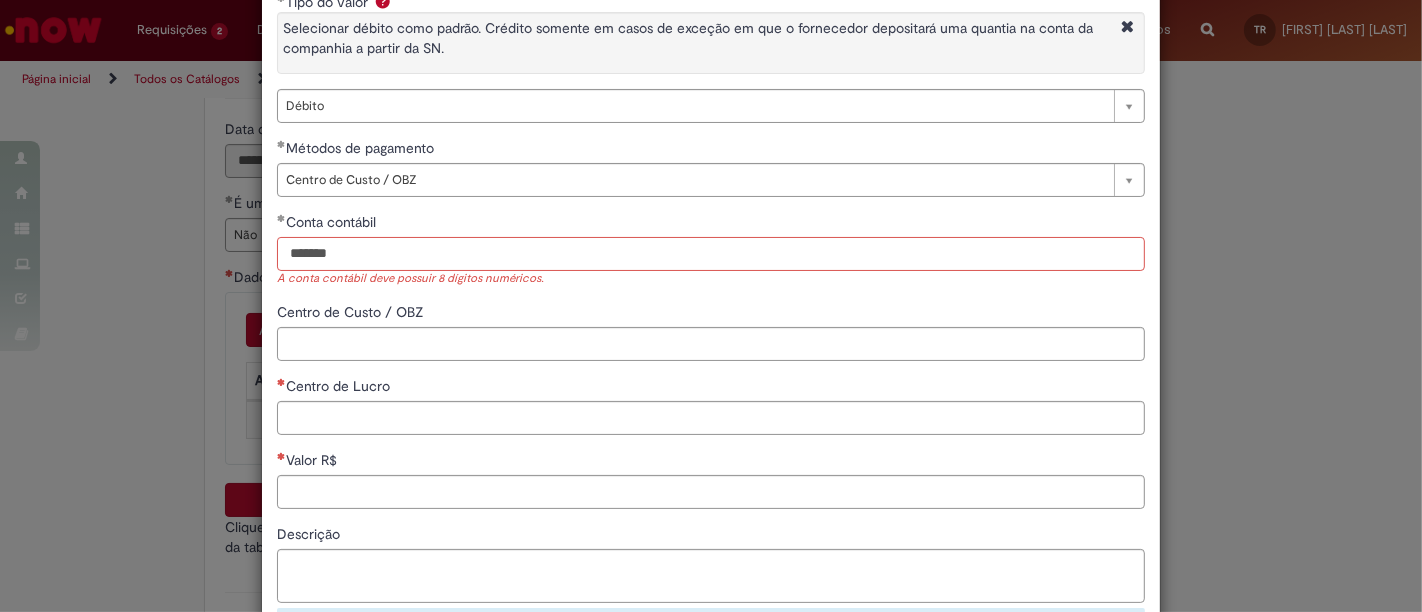 type on "*******" 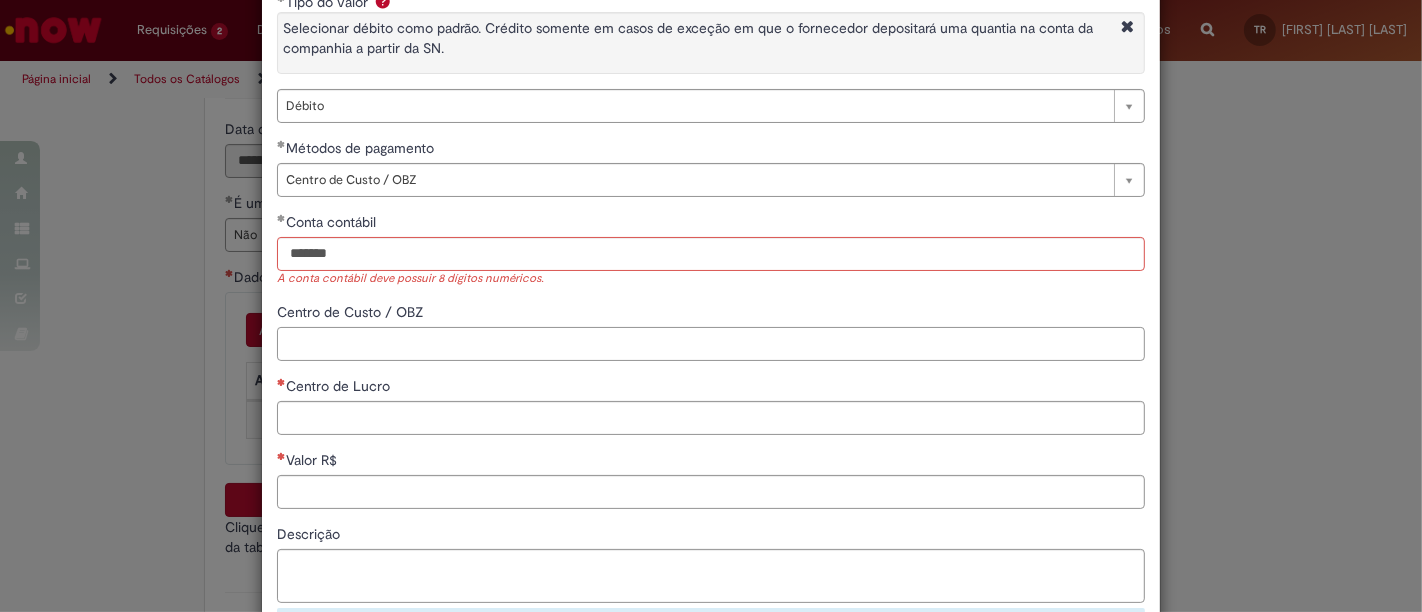click on "Centro de Custo / OBZ" at bounding box center (711, 344) 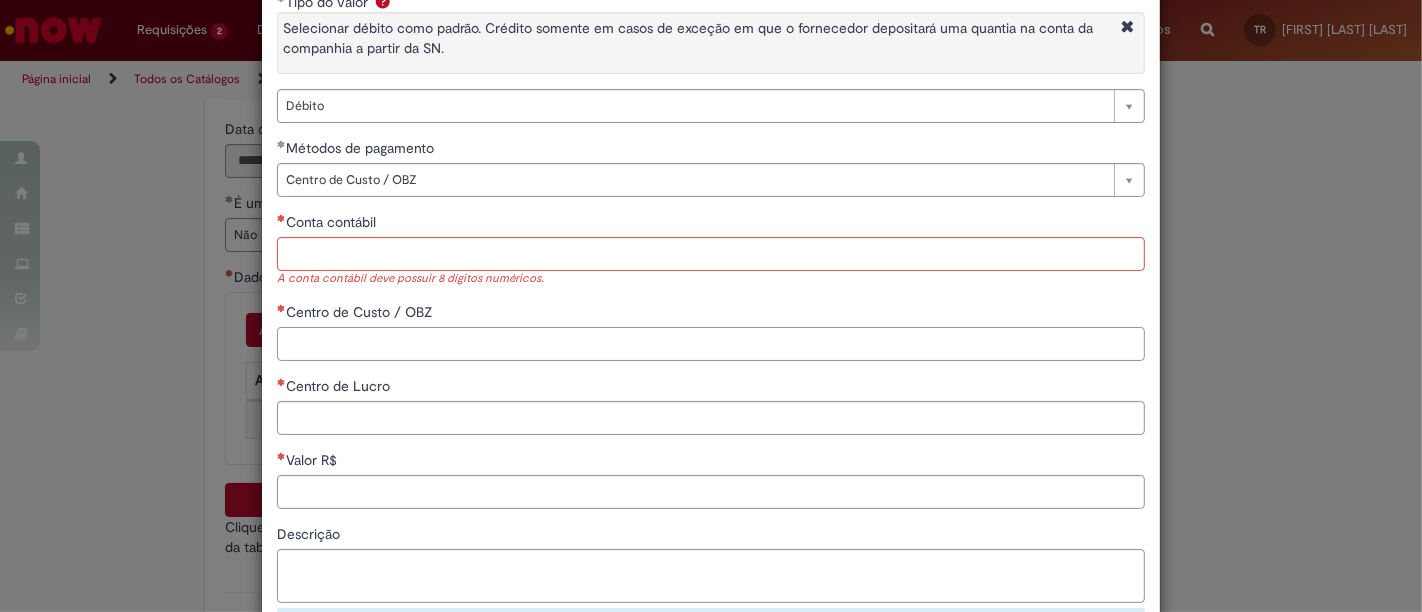 paste on "**********" 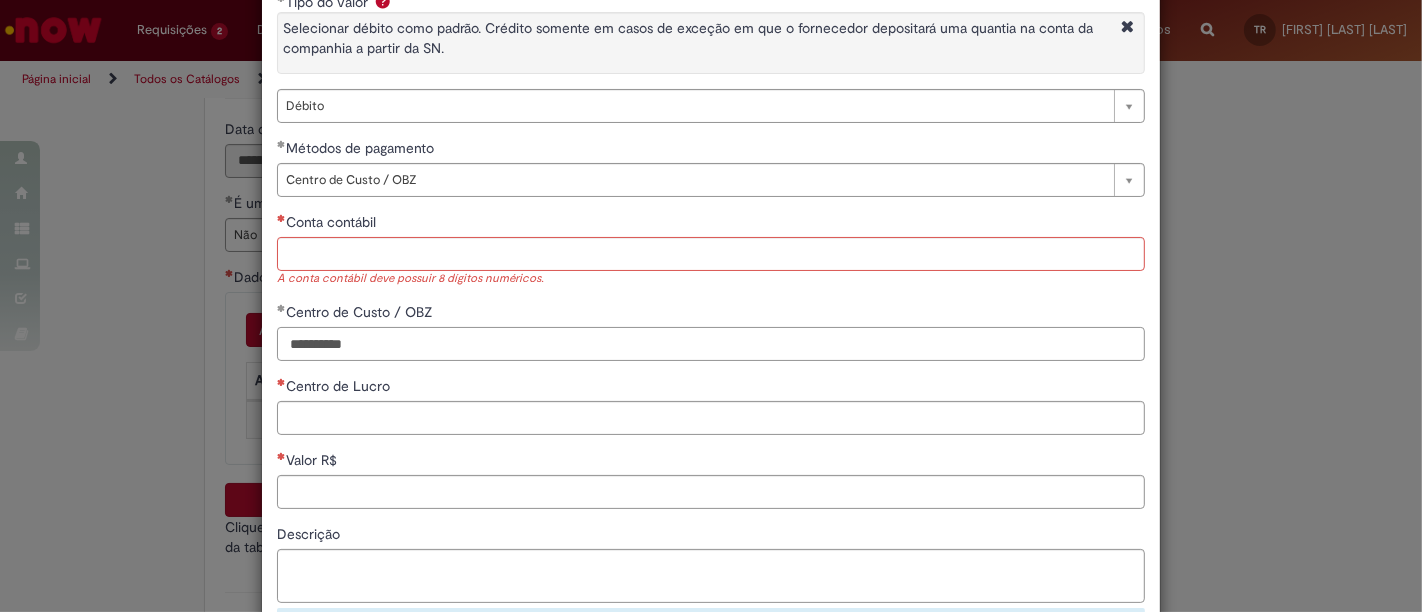 type on "**********" 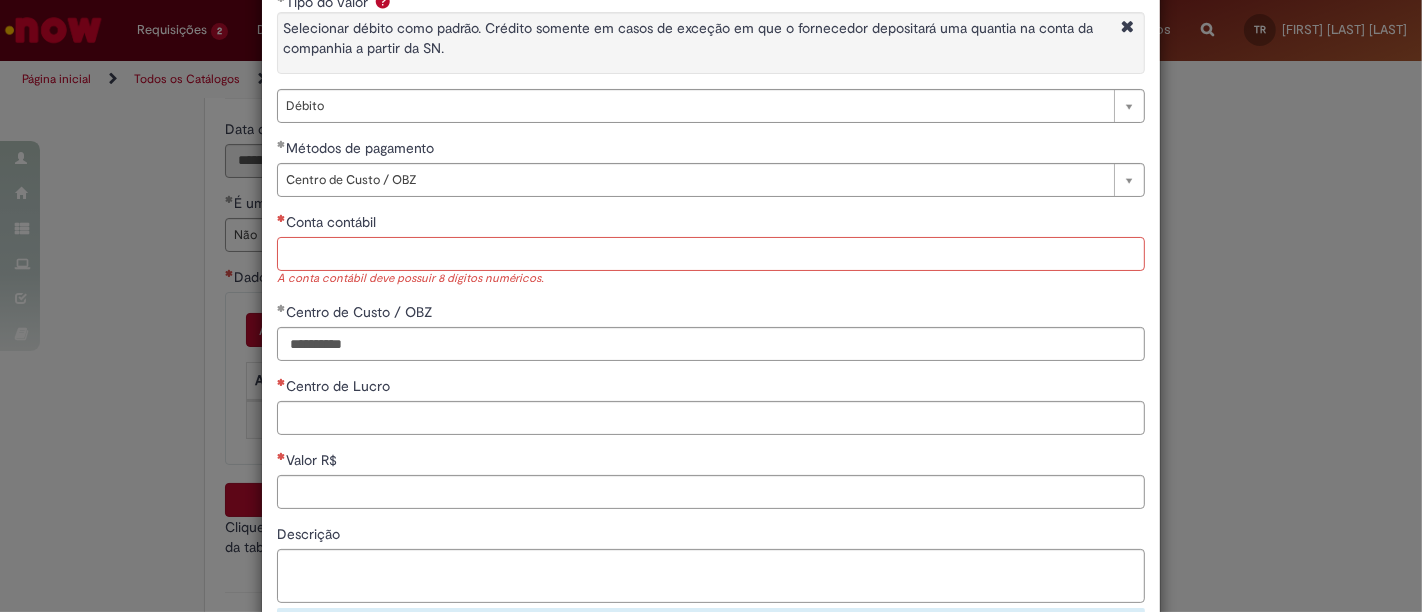 click on "Conta contábil" at bounding box center [711, 254] 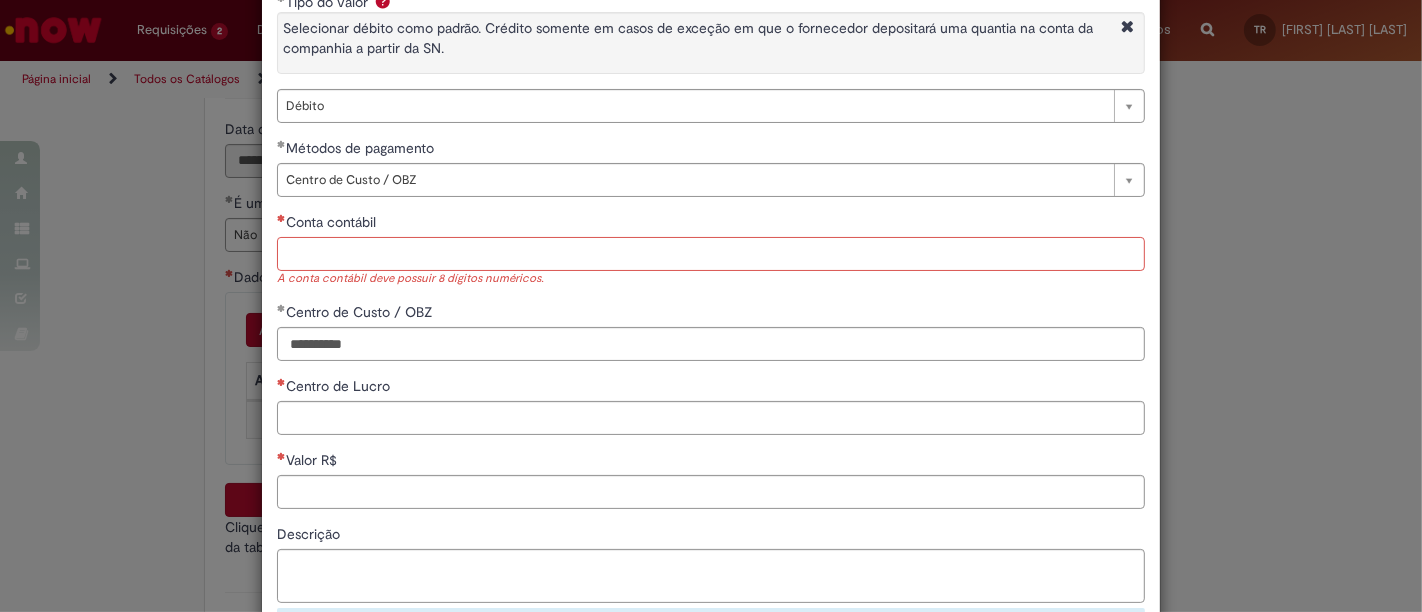 paste on "*******" 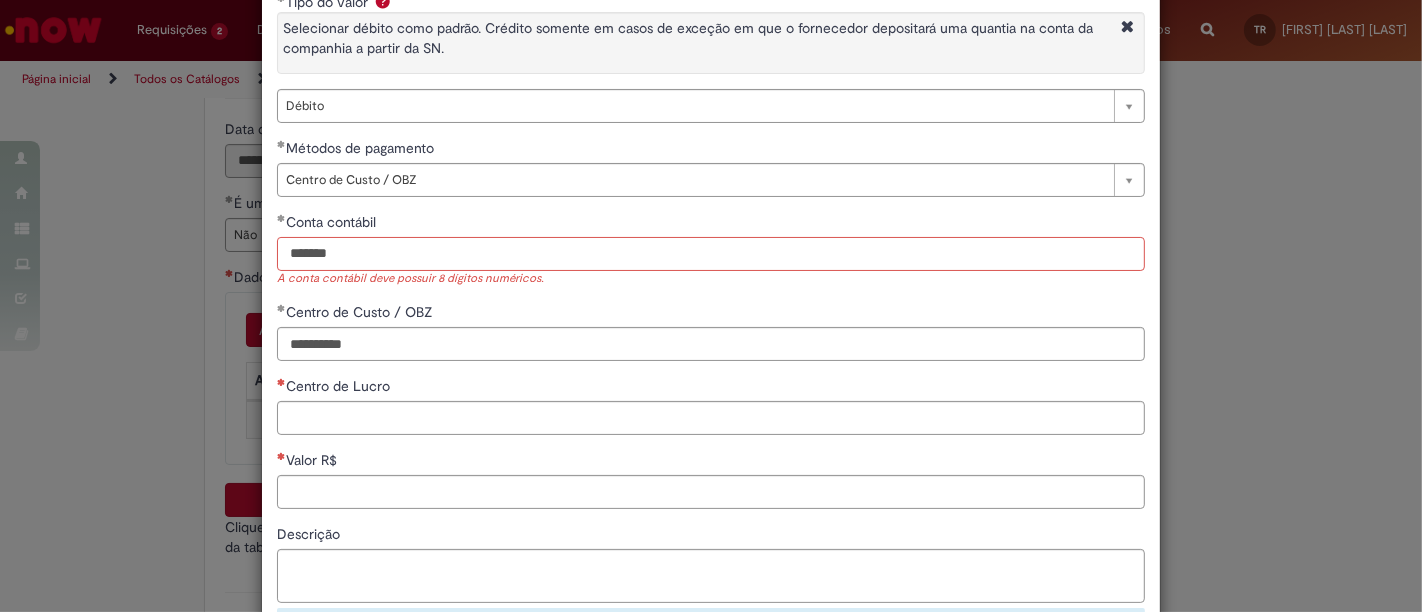 type on "*******" 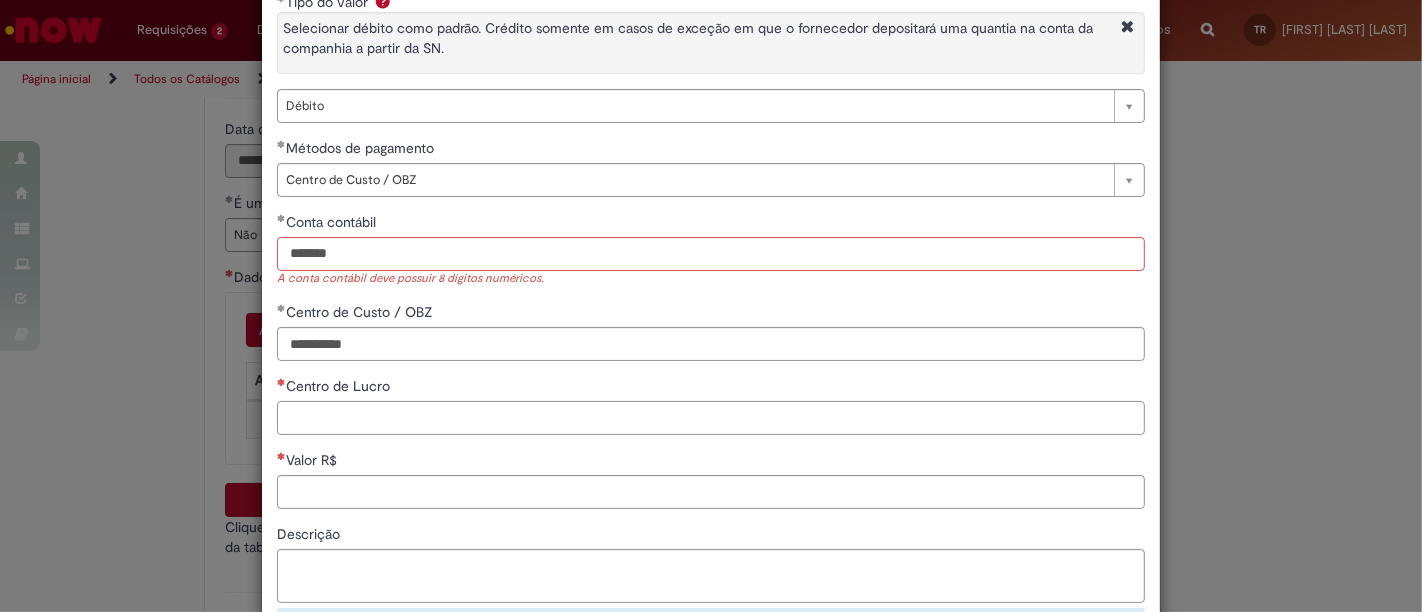 type 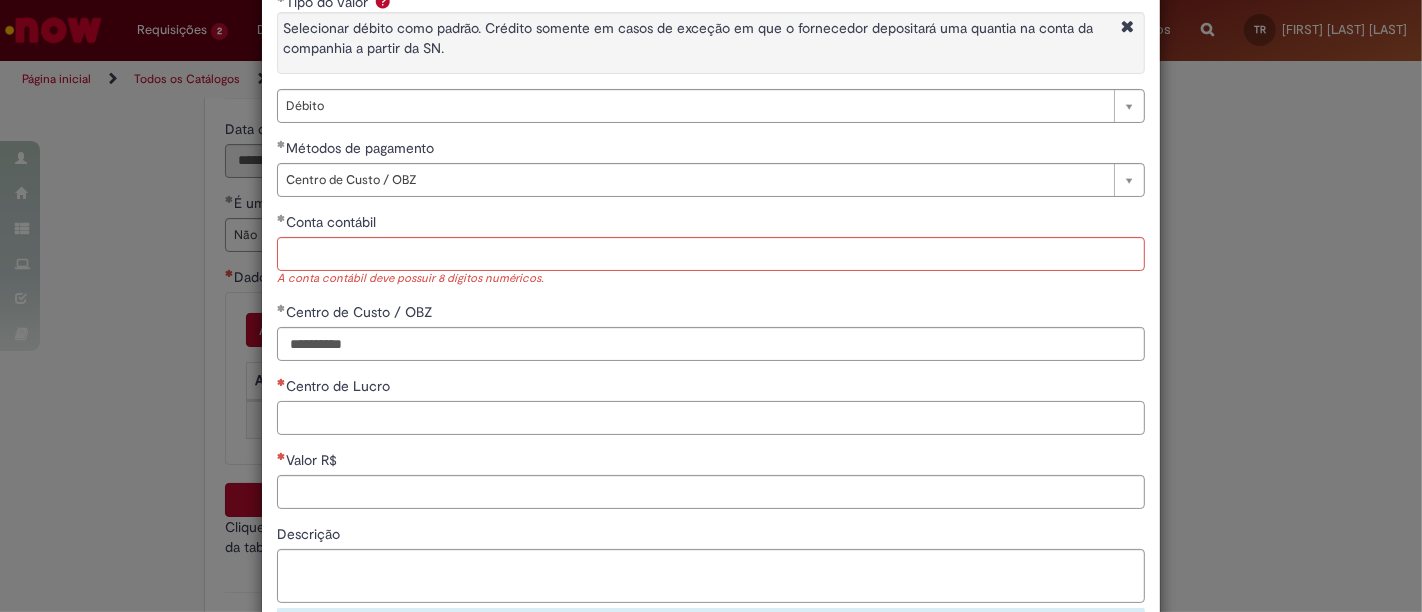 click on "Centro de Lucro" at bounding box center (711, 418) 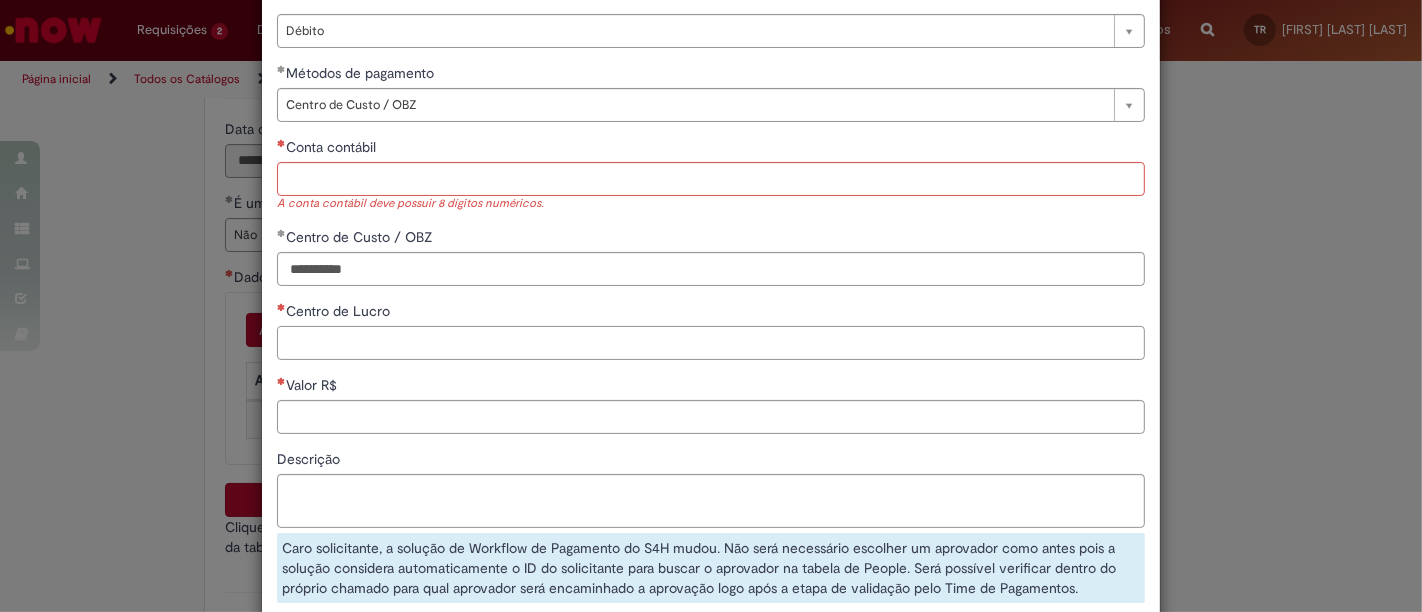scroll, scrollTop: 222, scrollLeft: 0, axis: vertical 